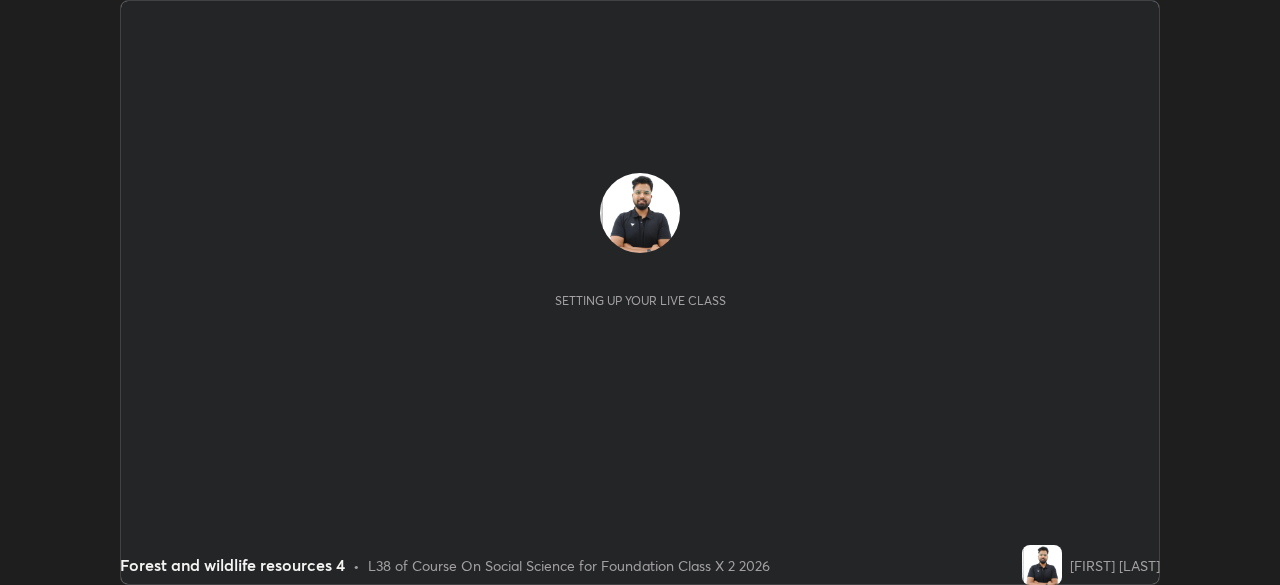 scroll, scrollTop: 0, scrollLeft: 0, axis: both 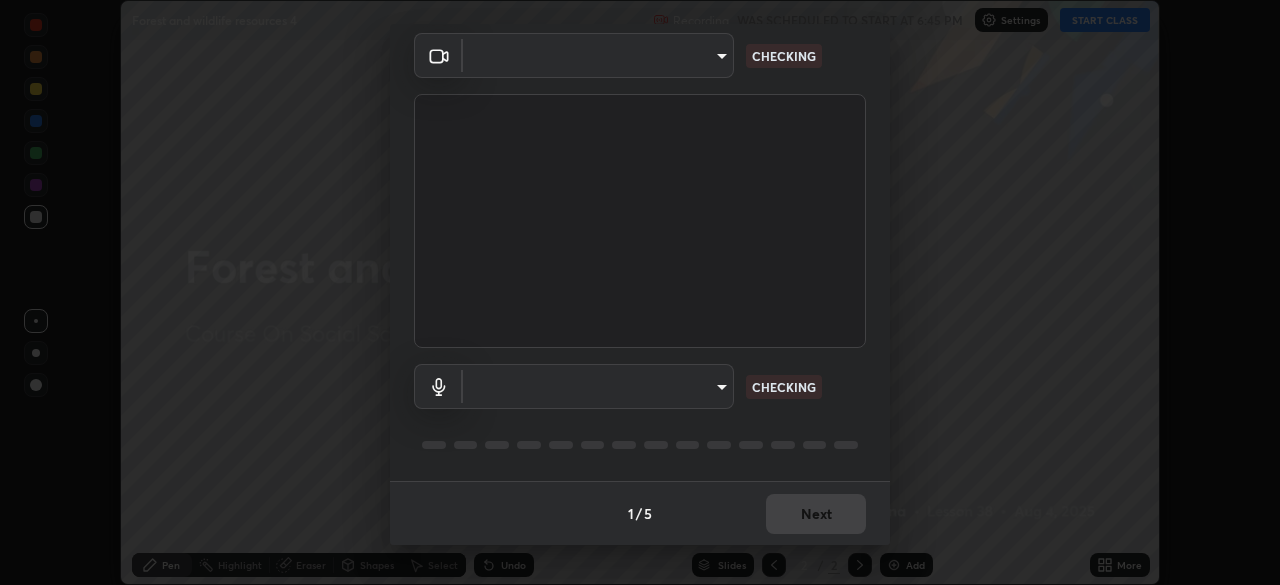 type on "7ffe746ce8ca42343a89eba51defe17308df5f7c8fbb39045481897f6e7d0854" 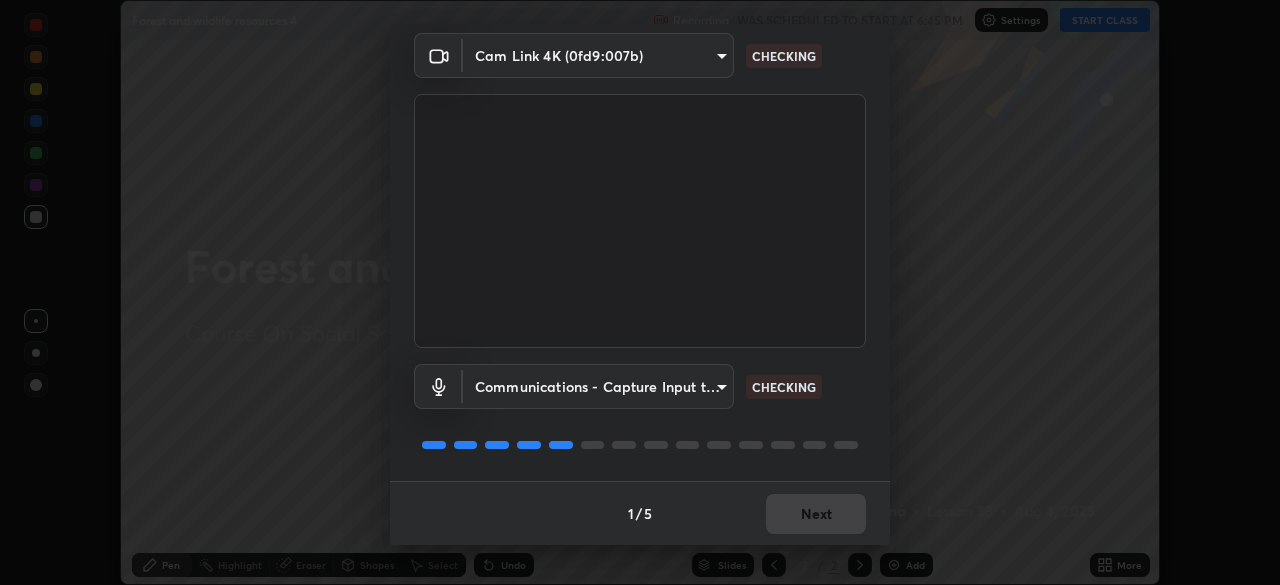 click on "Media settings Cam Link 4K (0fd9:007b) 7ffe746ce8ca42343a89eba51defe17308df5f7c8fbb39045481897f6e7d0854 CHECKING Communications - Capture Input terminal (Digital Array MIC) communications CHECKING 1 / 5 Next" at bounding box center [640, 292] 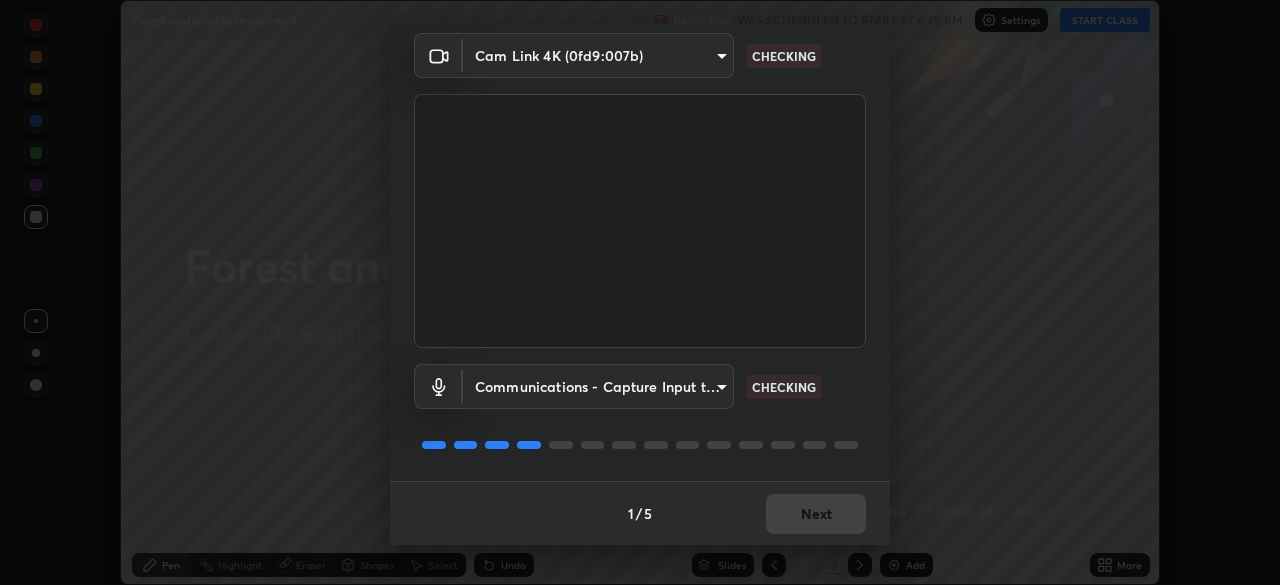 click on "Media settings Cam Link 4K (0fd9:007b) 7ffe746ce8ca42343a89eba51defe17308df5f7c8fbb39045481897f6e7d0854 CHECKING Communications - Capture Input terminal (Digital Array MIC) communications CHECKING 1 / 5 Next" at bounding box center (640, 292) 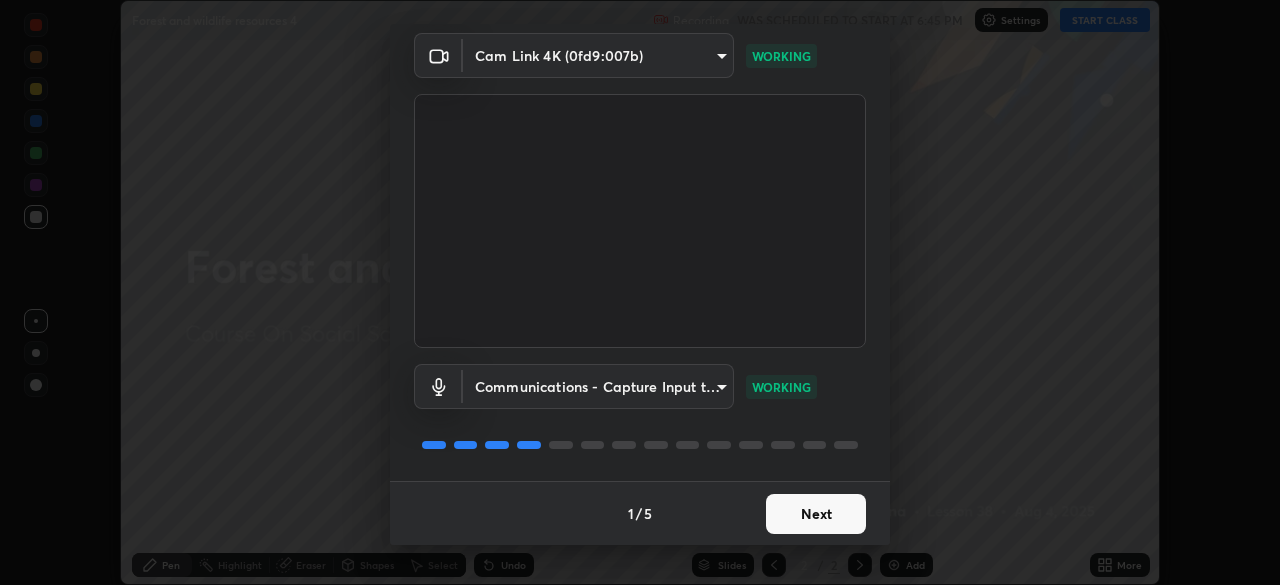 click on "Next" at bounding box center (816, 514) 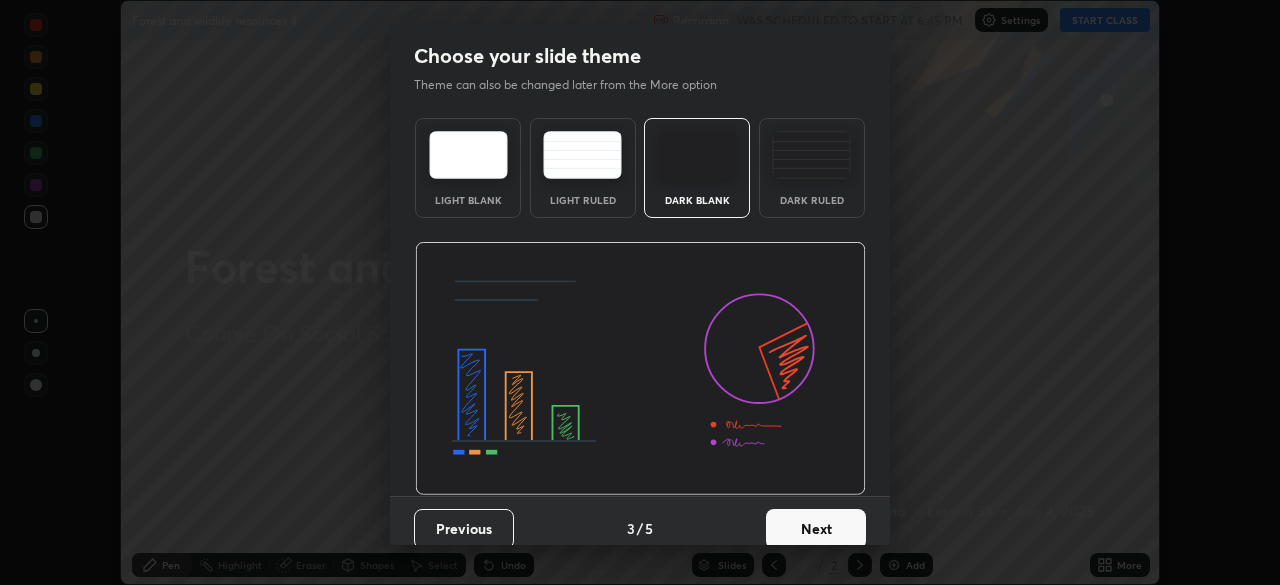 click on "Next" at bounding box center [816, 529] 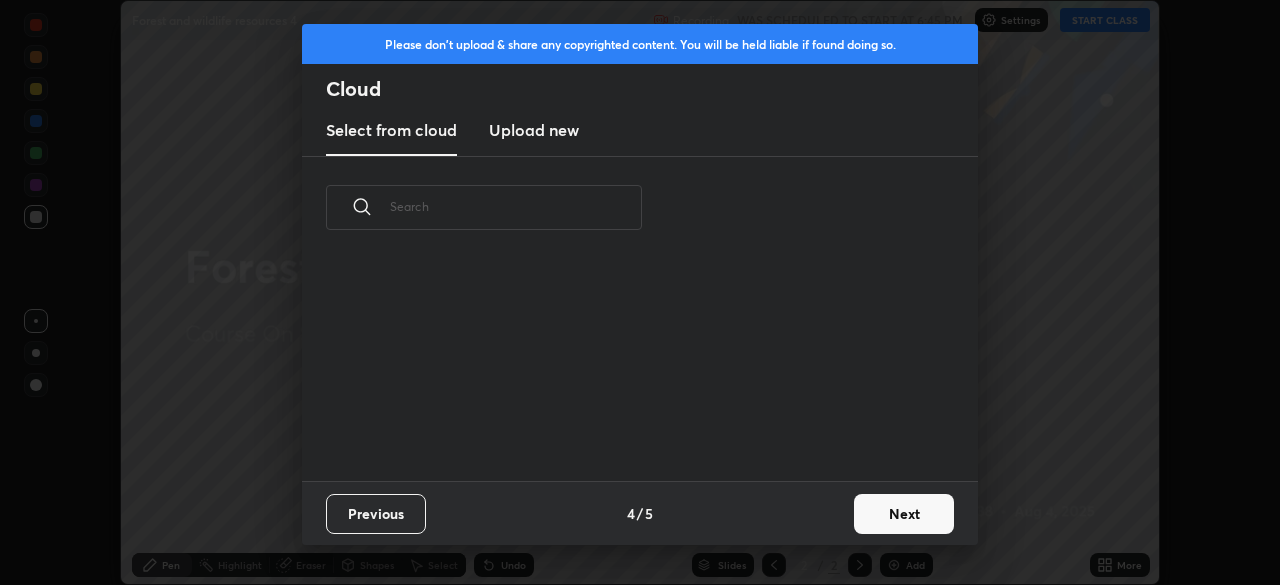 click on "Next" at bounding box center [904, 514] 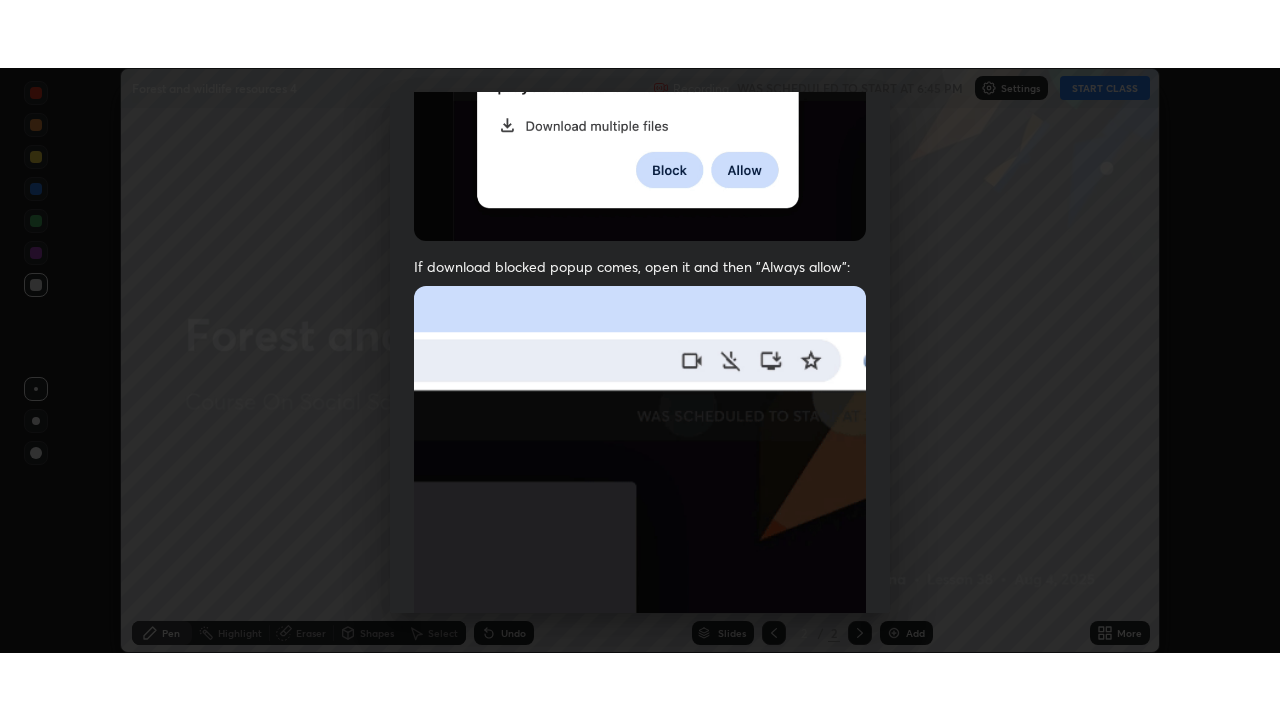 scroll, scrollTop: 479, scrollLeft: 0, axis: vertical 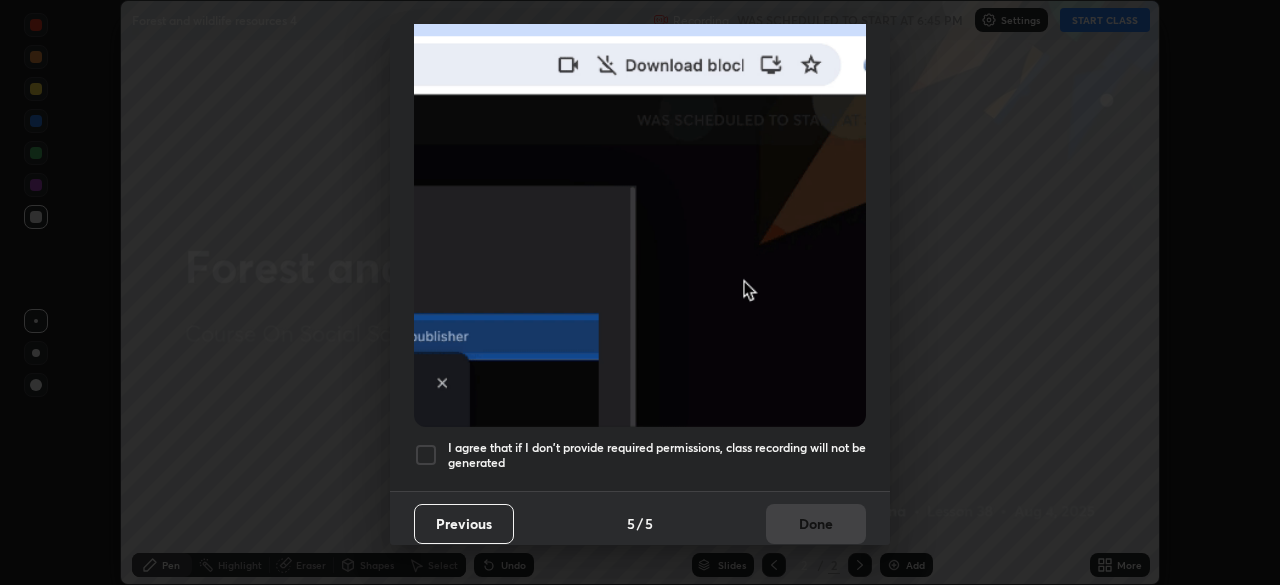 click at bounding box center [426, 455] 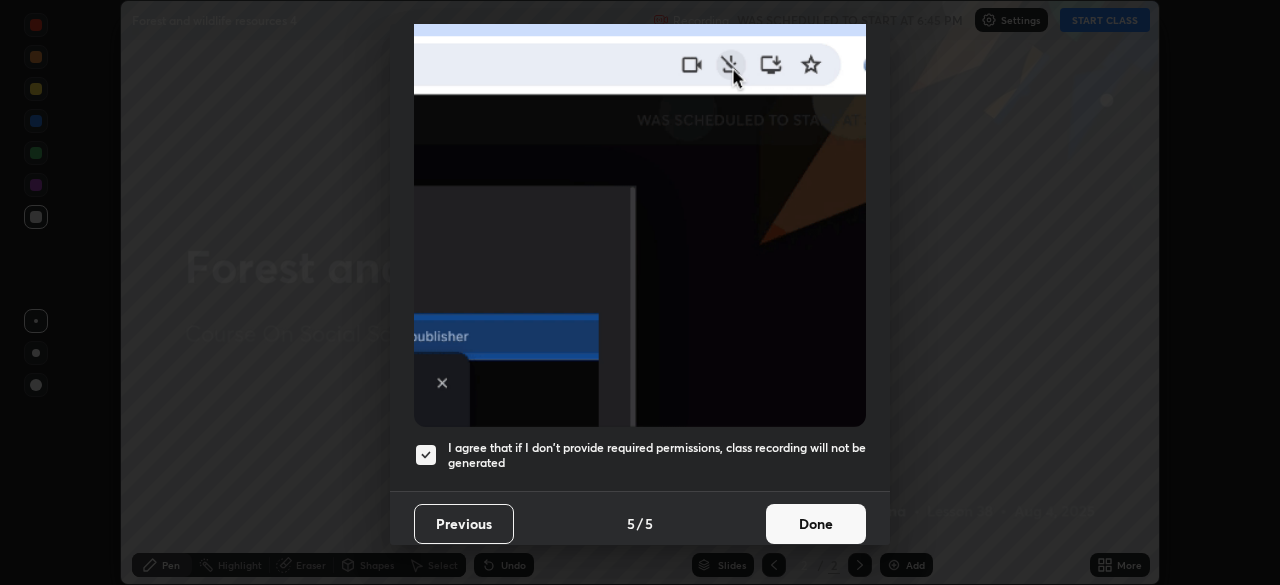 click on "Done" at bounding box center [816, 524] 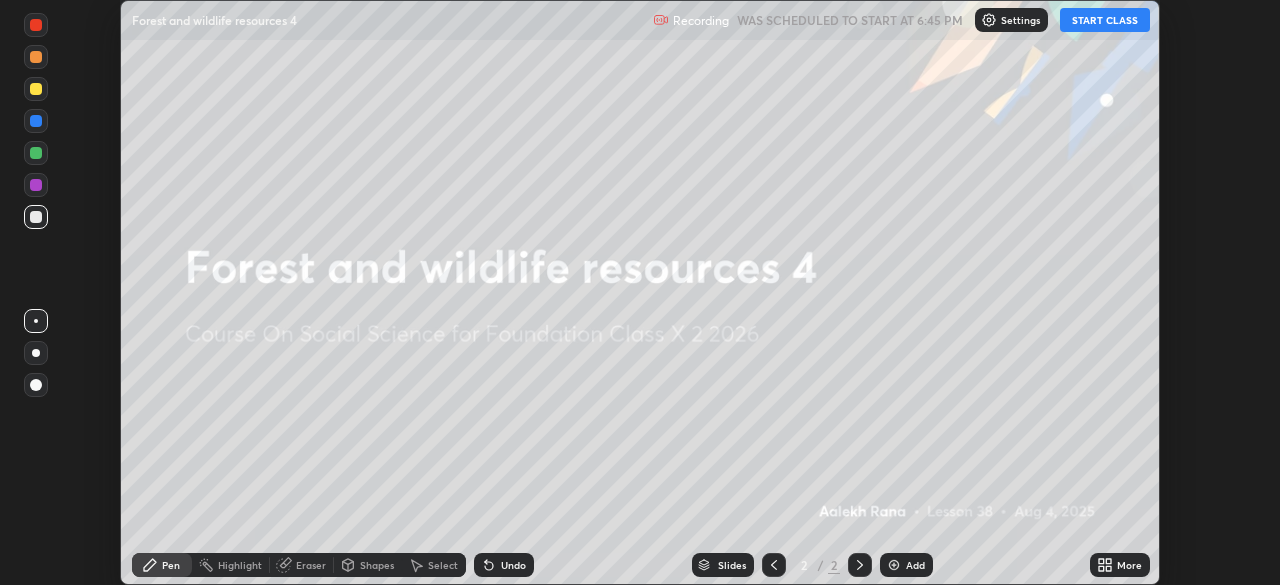 click on "START CLASS" at bounding box center (1105, 20) 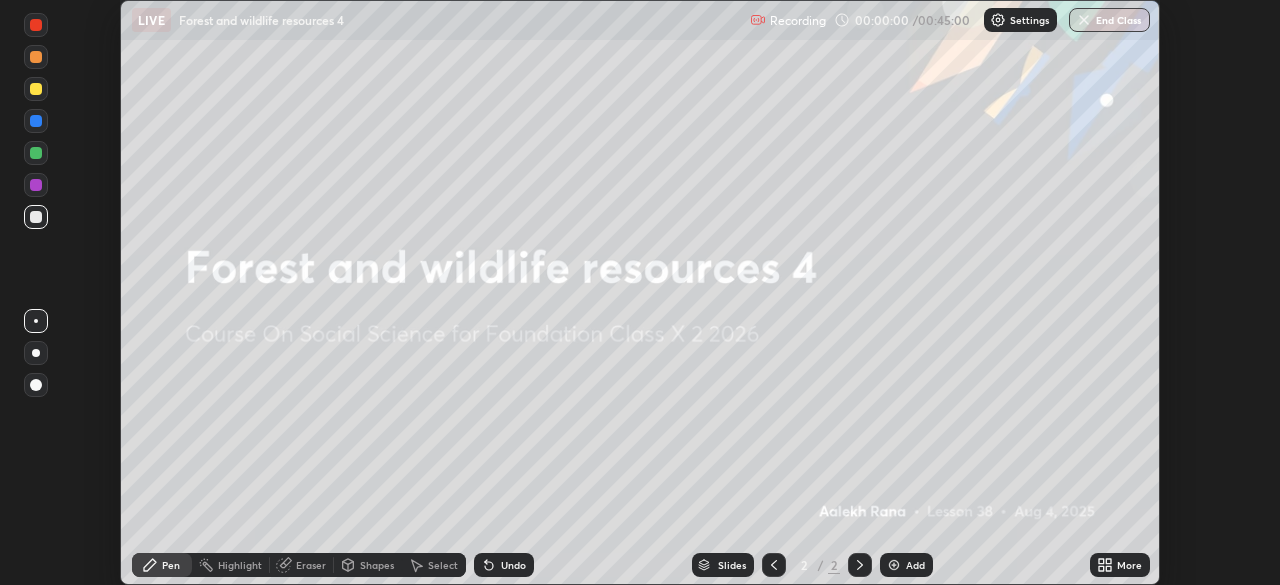 click on "More" at bounding box center [1129, 565] 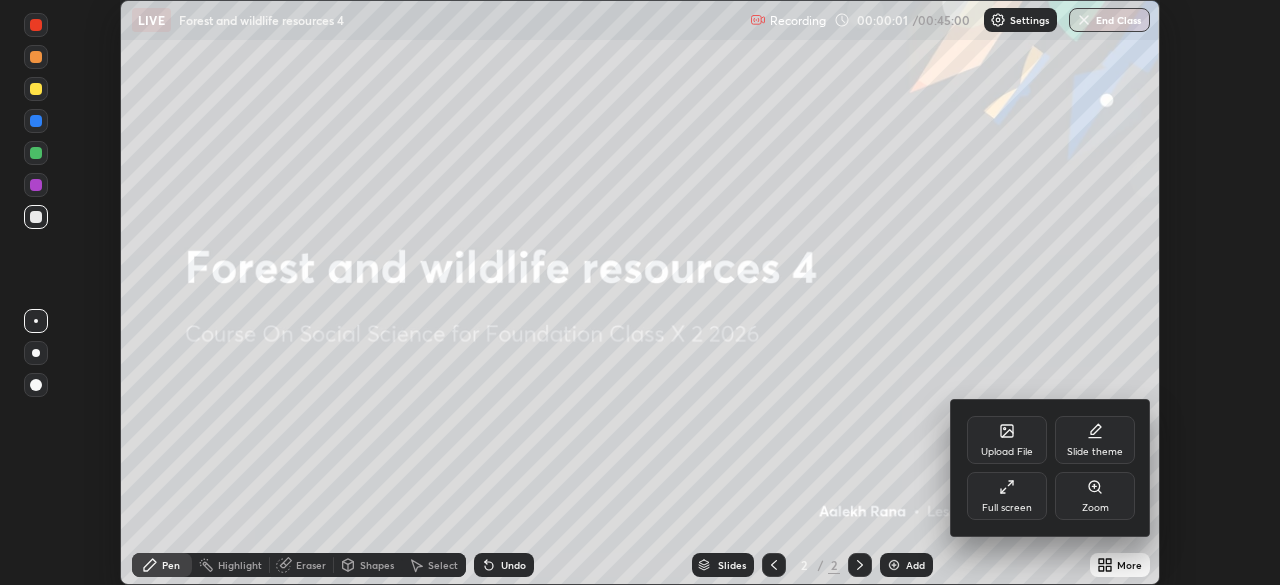 click 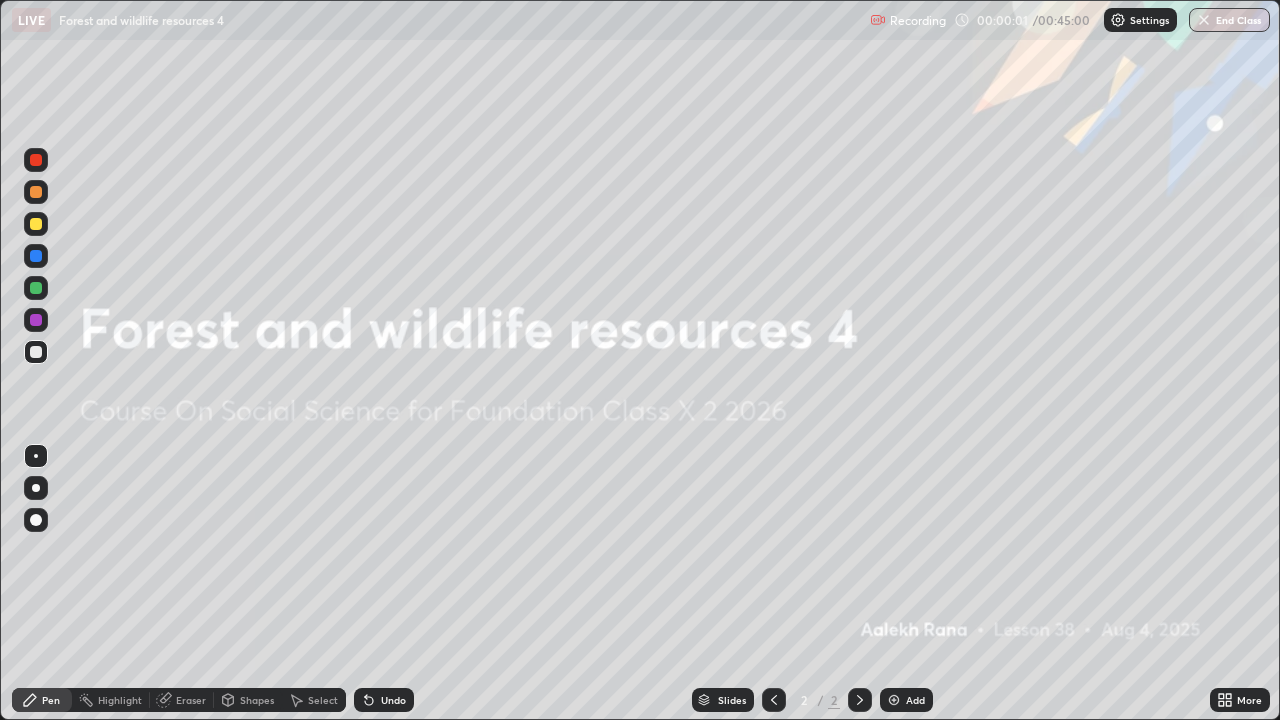 scroll, scrollTop: 99280, scrollLeft: 98720, axis: both 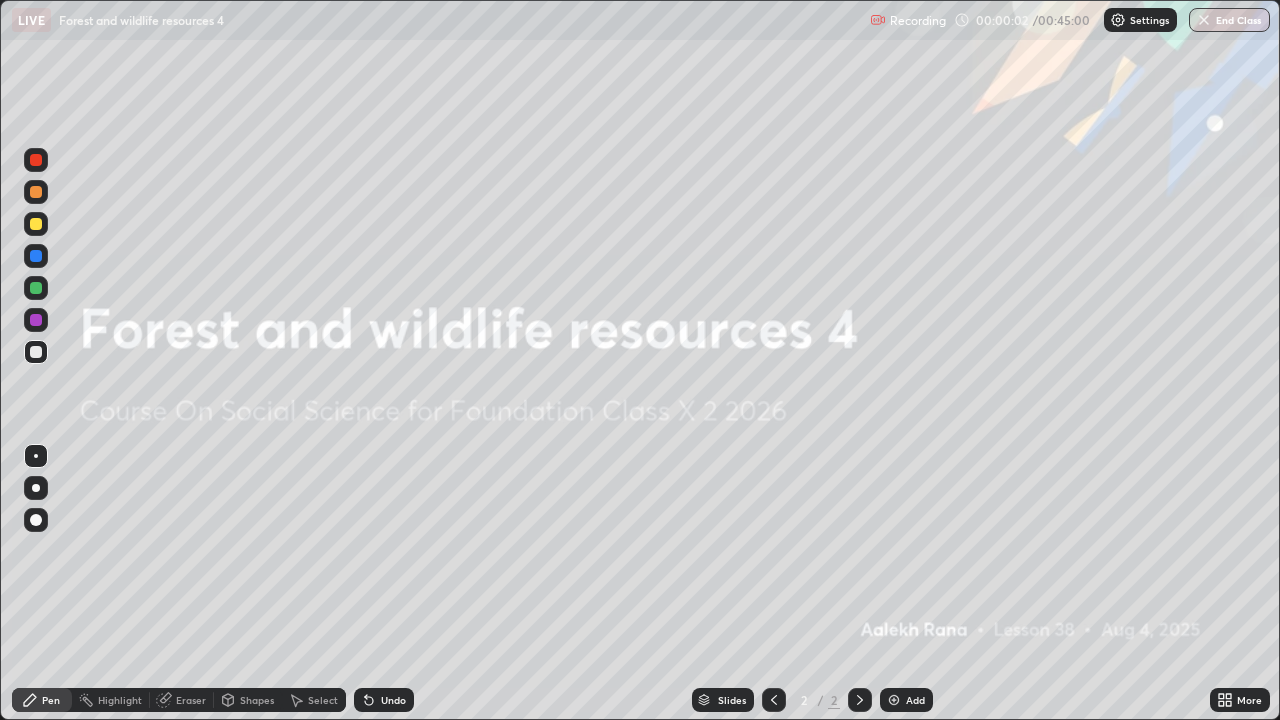 click on "Add" at bounding box center (906, 700) 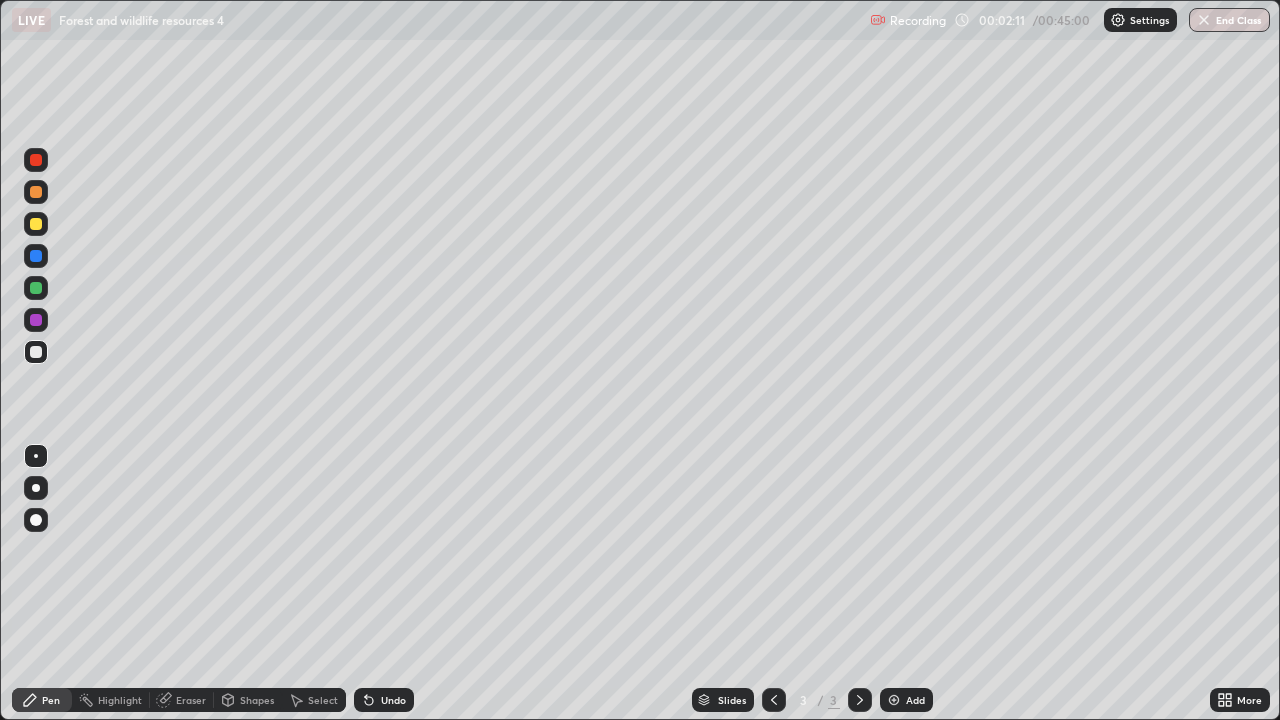 click on "More" at bounding box center (1240, 700) 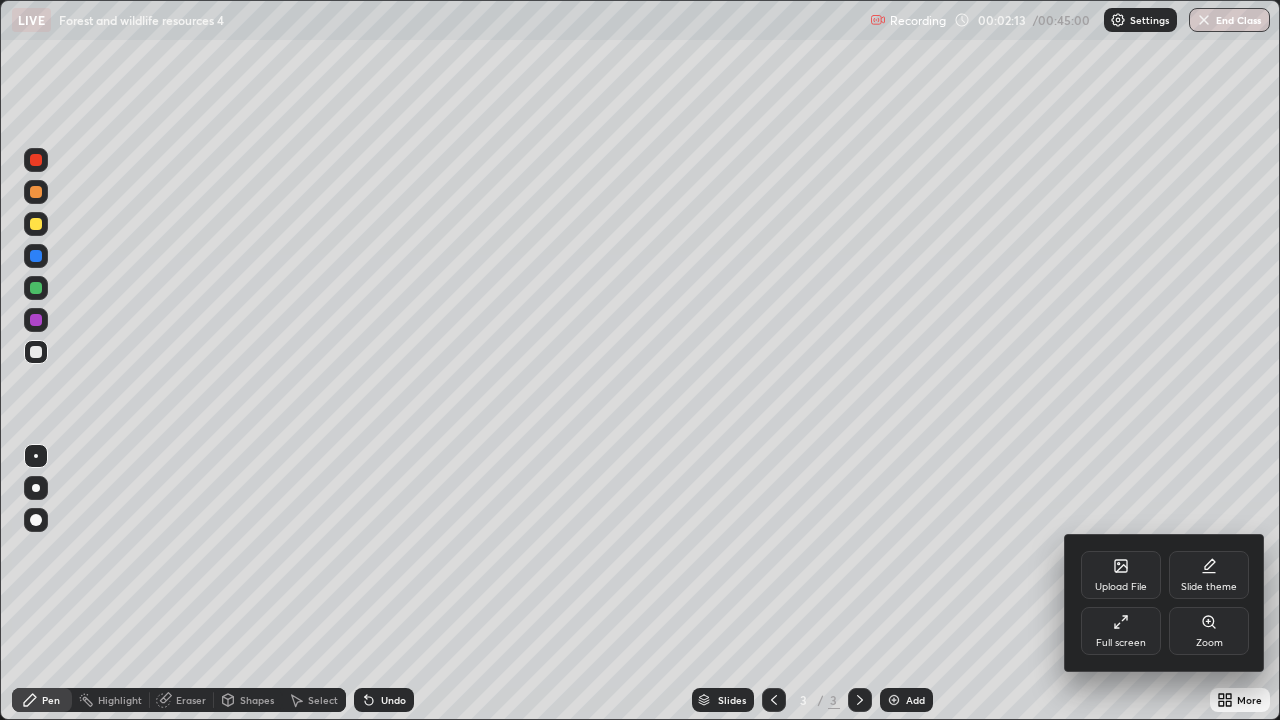 click on "Upload File" at bounding box center [1121, 587] 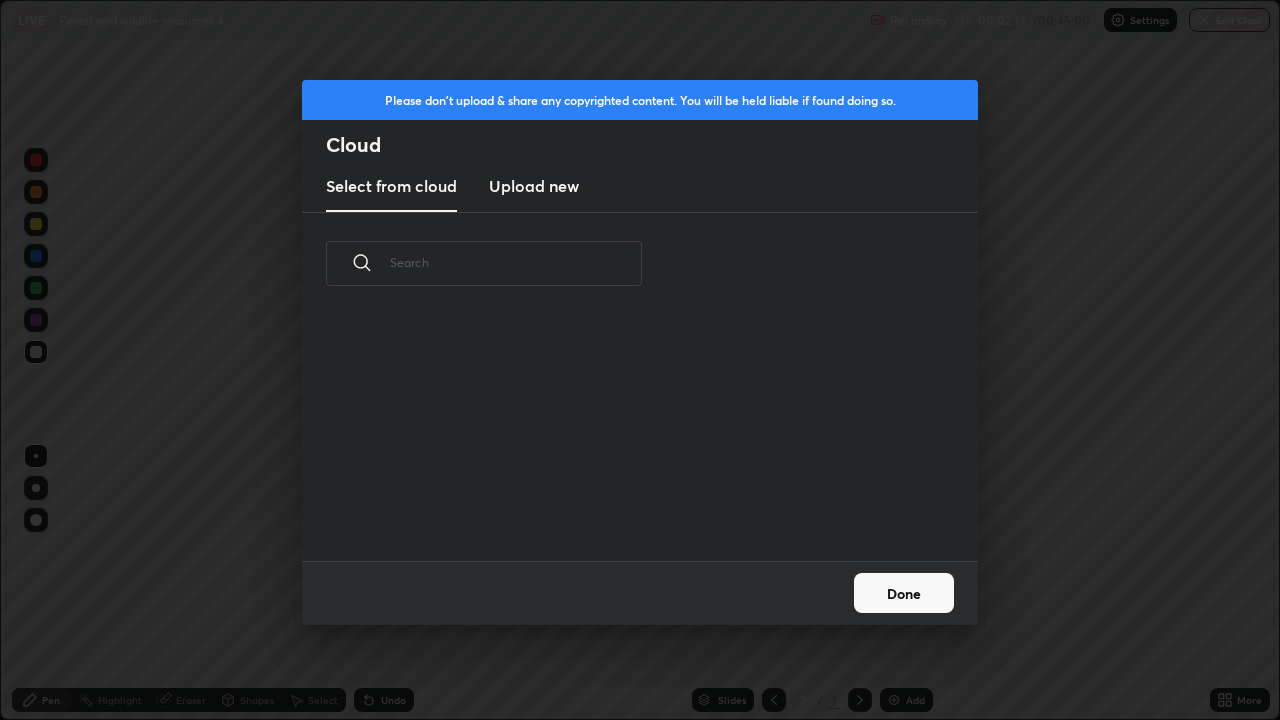 scroll, scrollTop: 7, scrollLeft: 11, axis: both 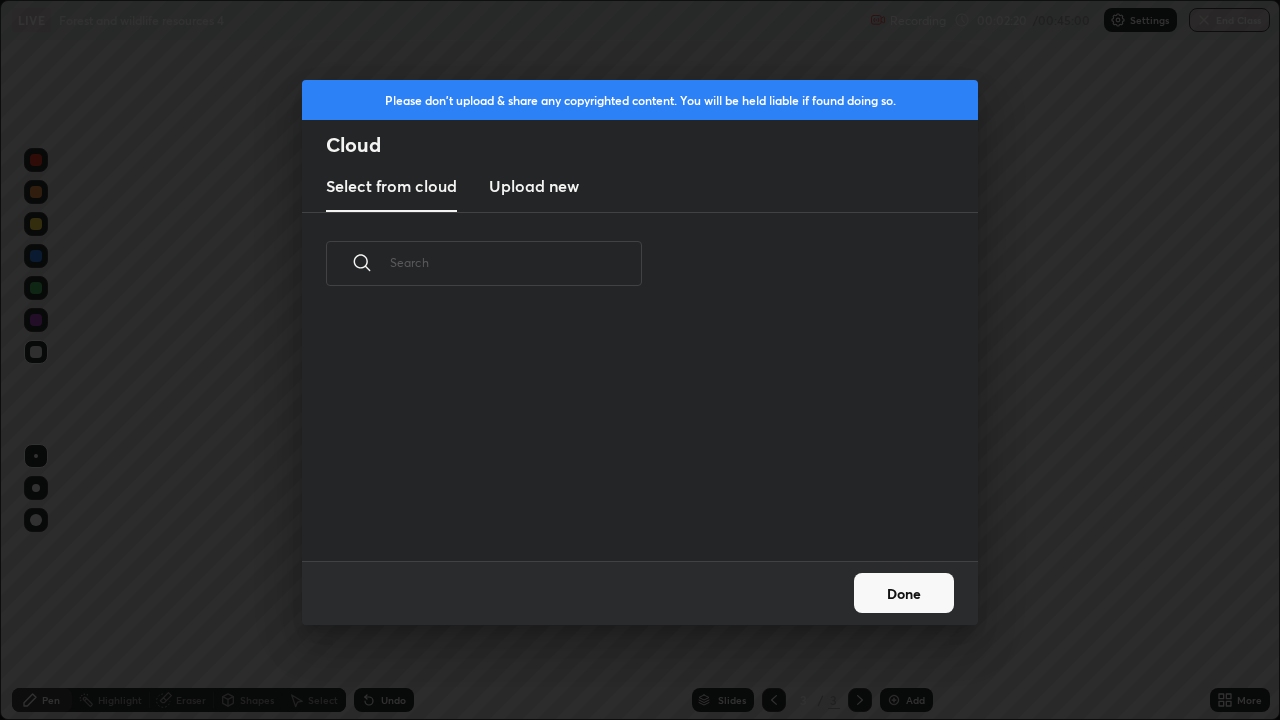 click on "Upload new" at bounding box center [534, 186] 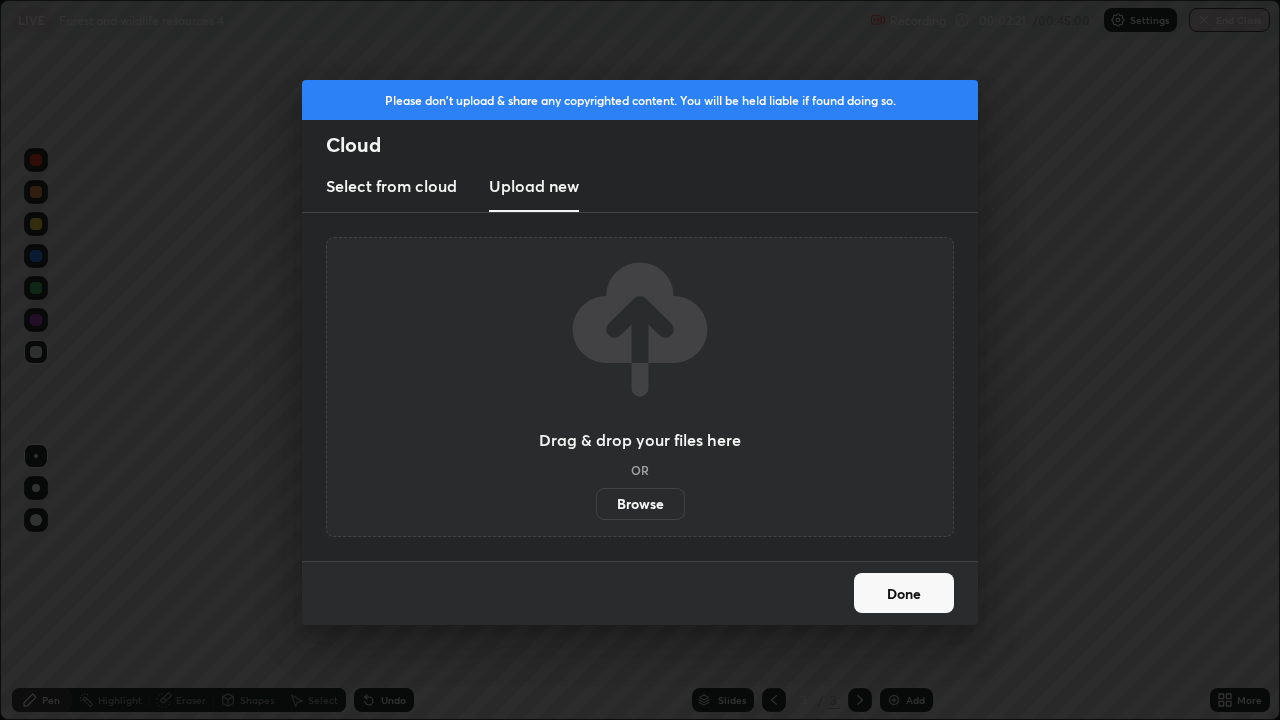 click on "Browse" at bounding box center (640, 504) 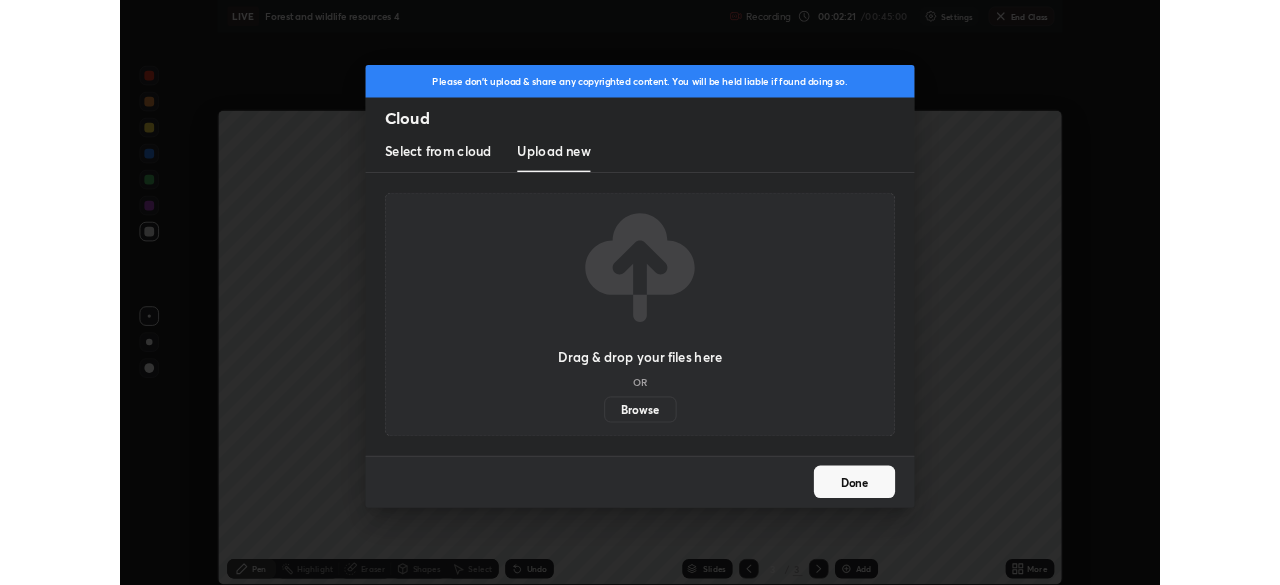 scroll, scrollTop: 585, scrollLeft: 1280, axis: both 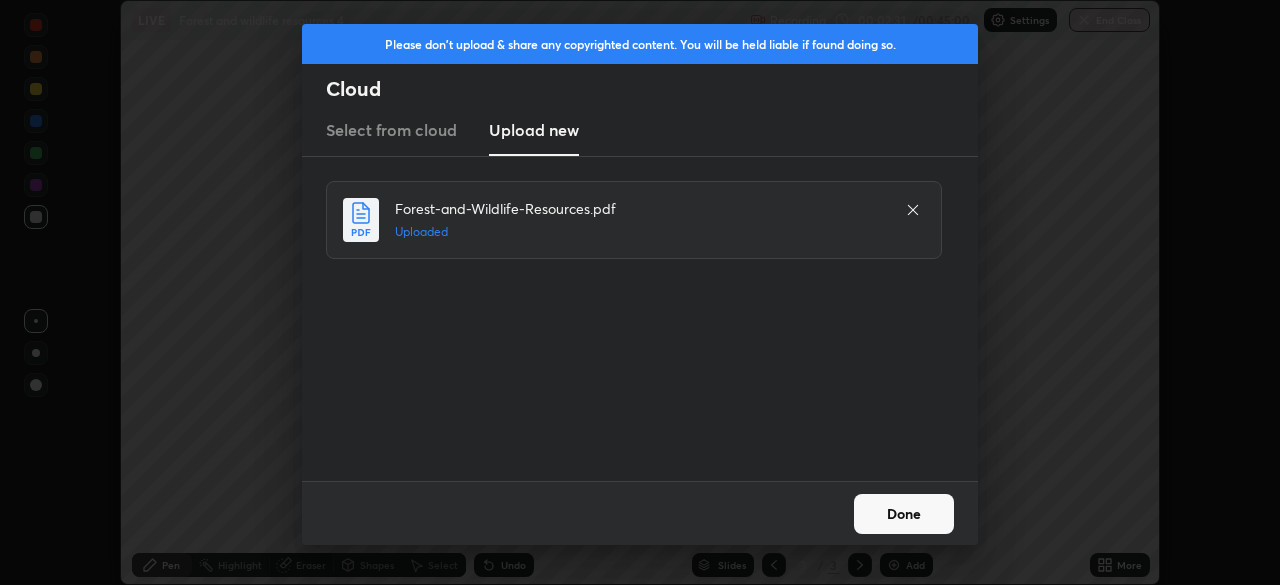 click on "Done" at bounding box center (904, 514) 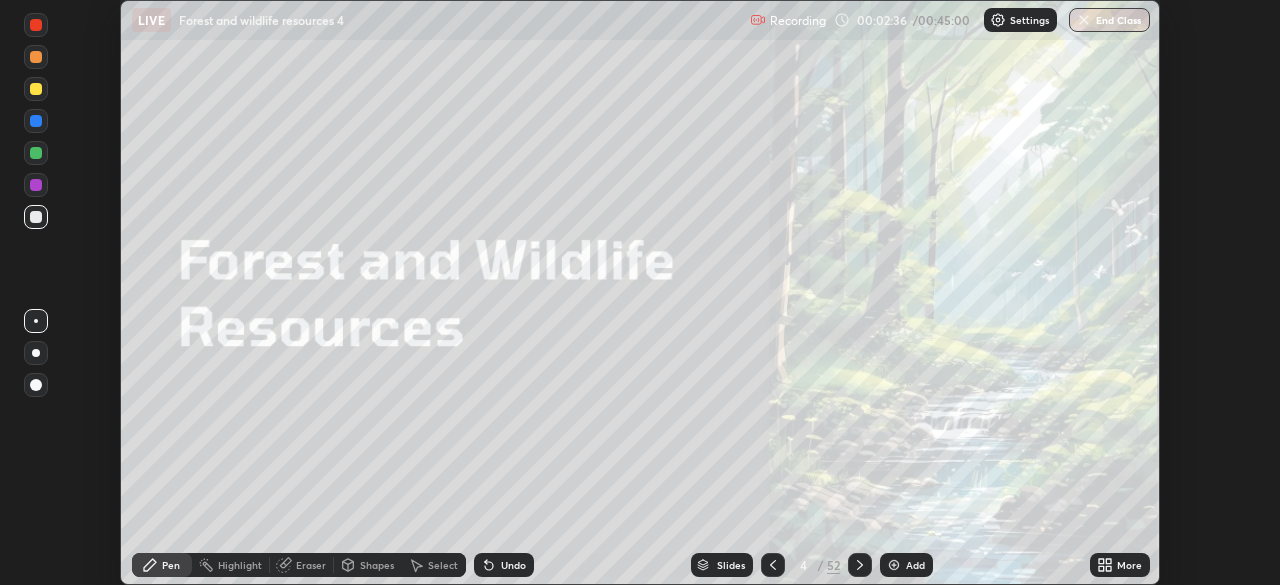 click 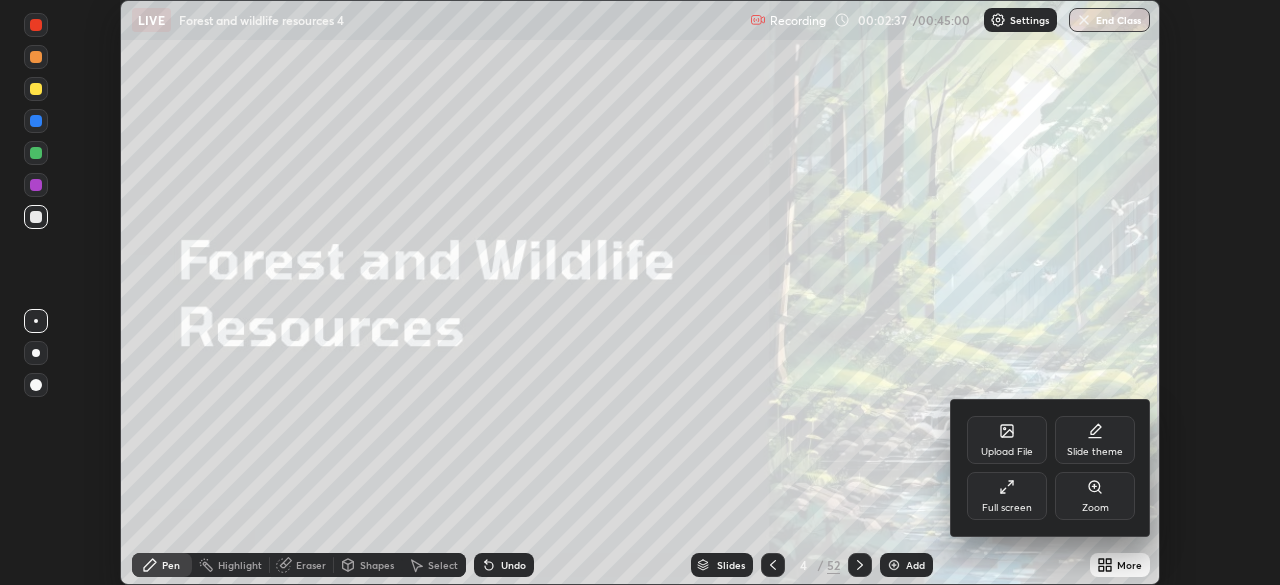 click on "Full screen" at bounding box center (1007, 508) 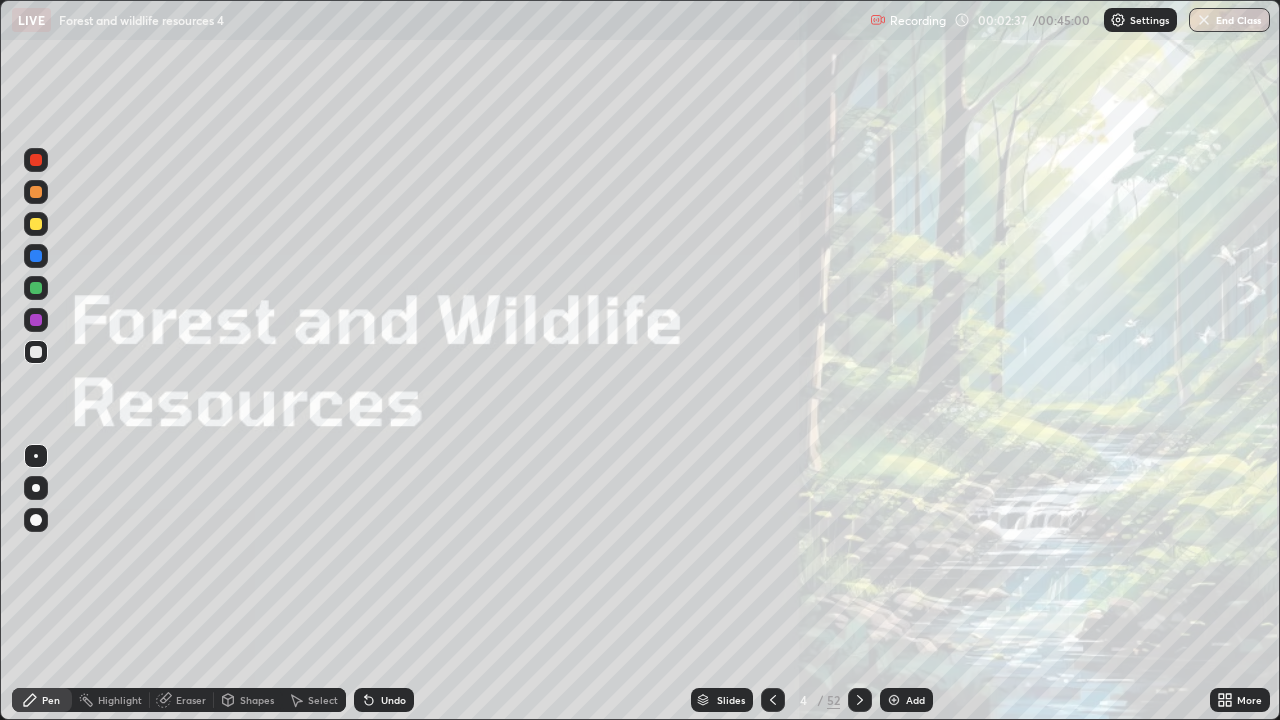 scroll, scrollTop: 99280, scrollLeft: 98720, axis: both 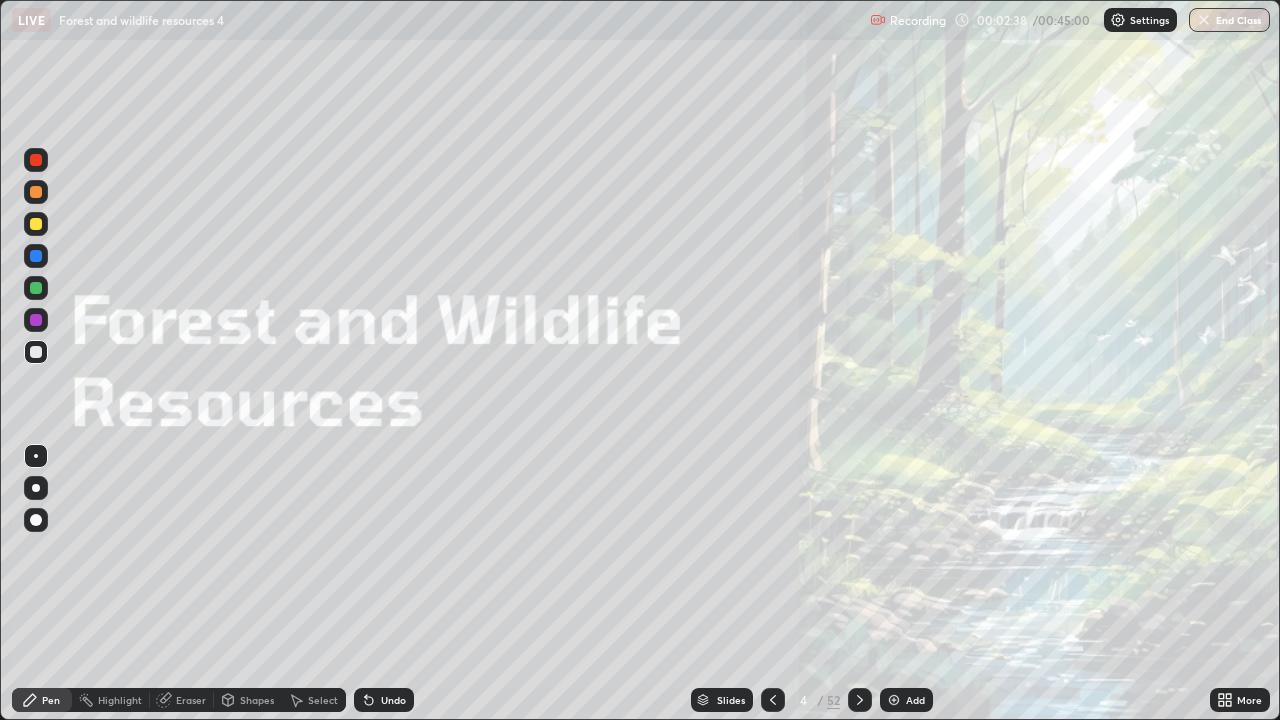 click 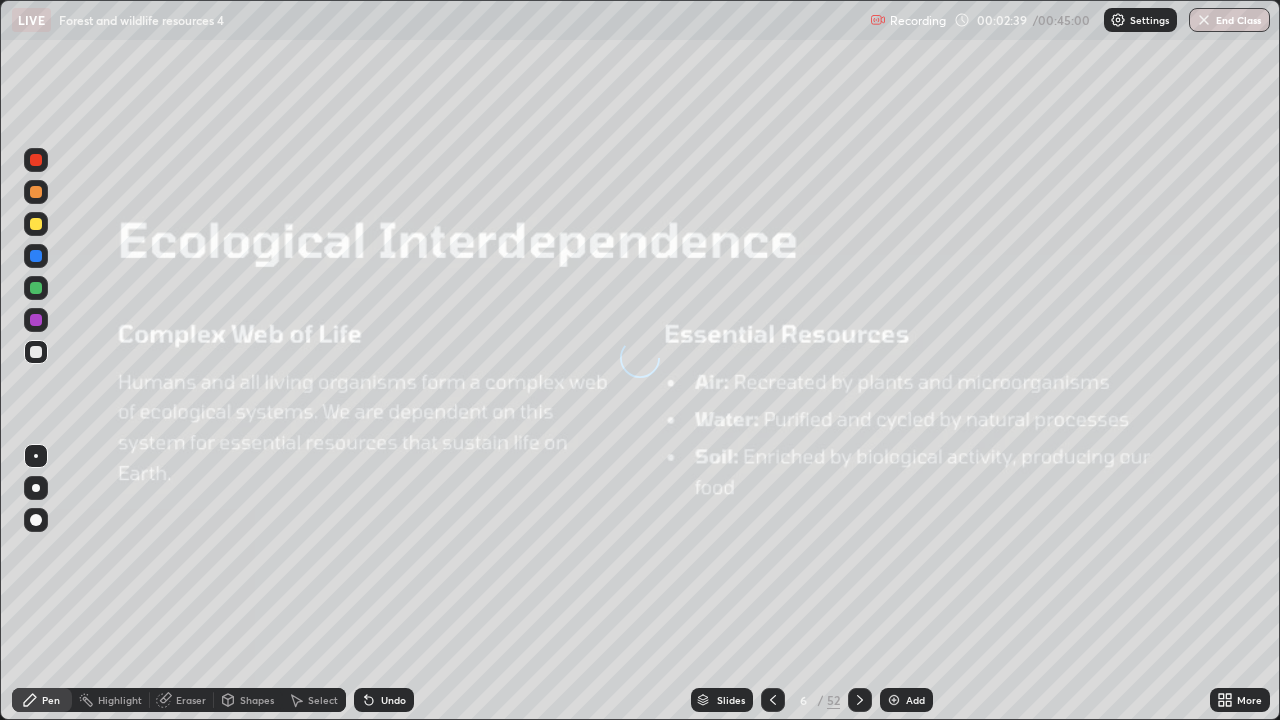 click 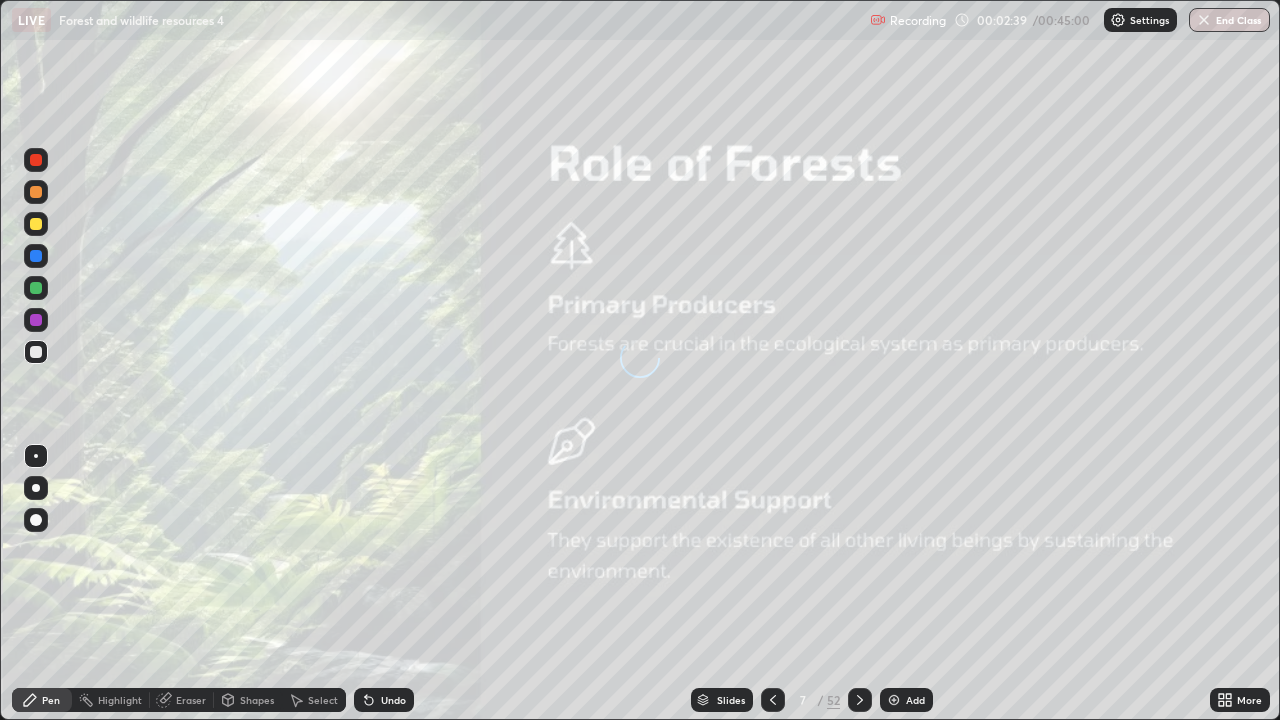 click 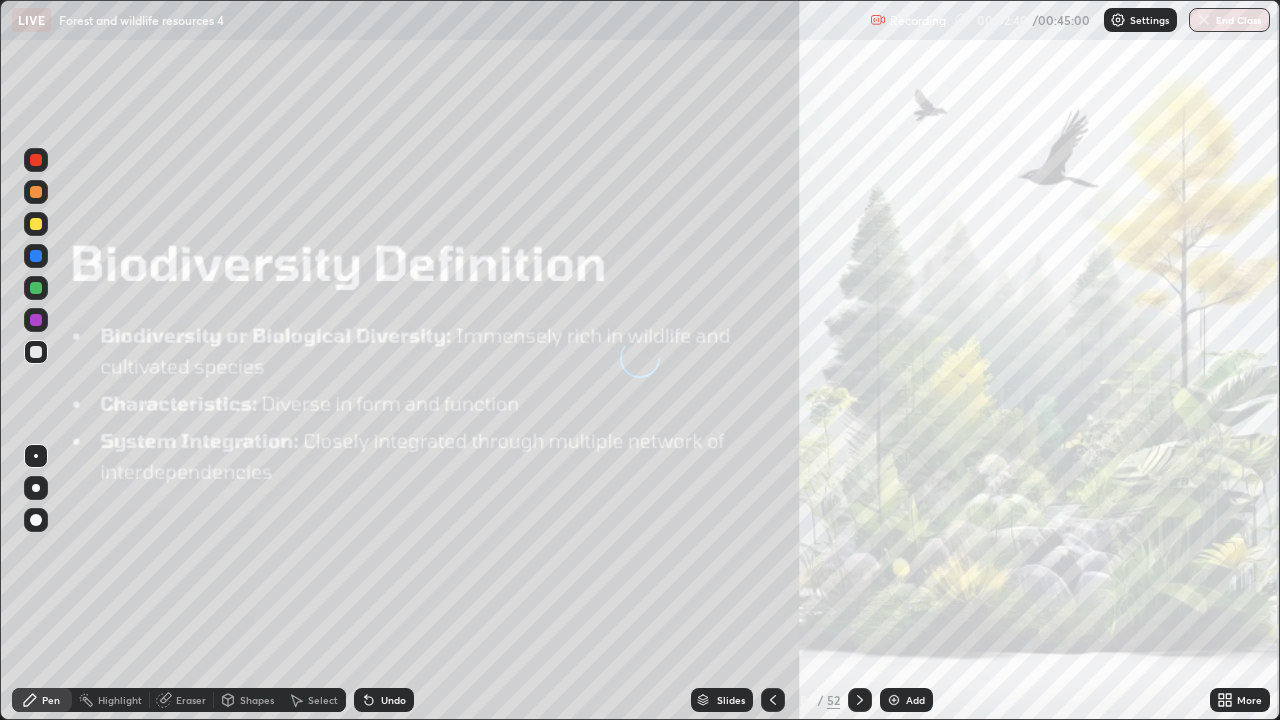 click 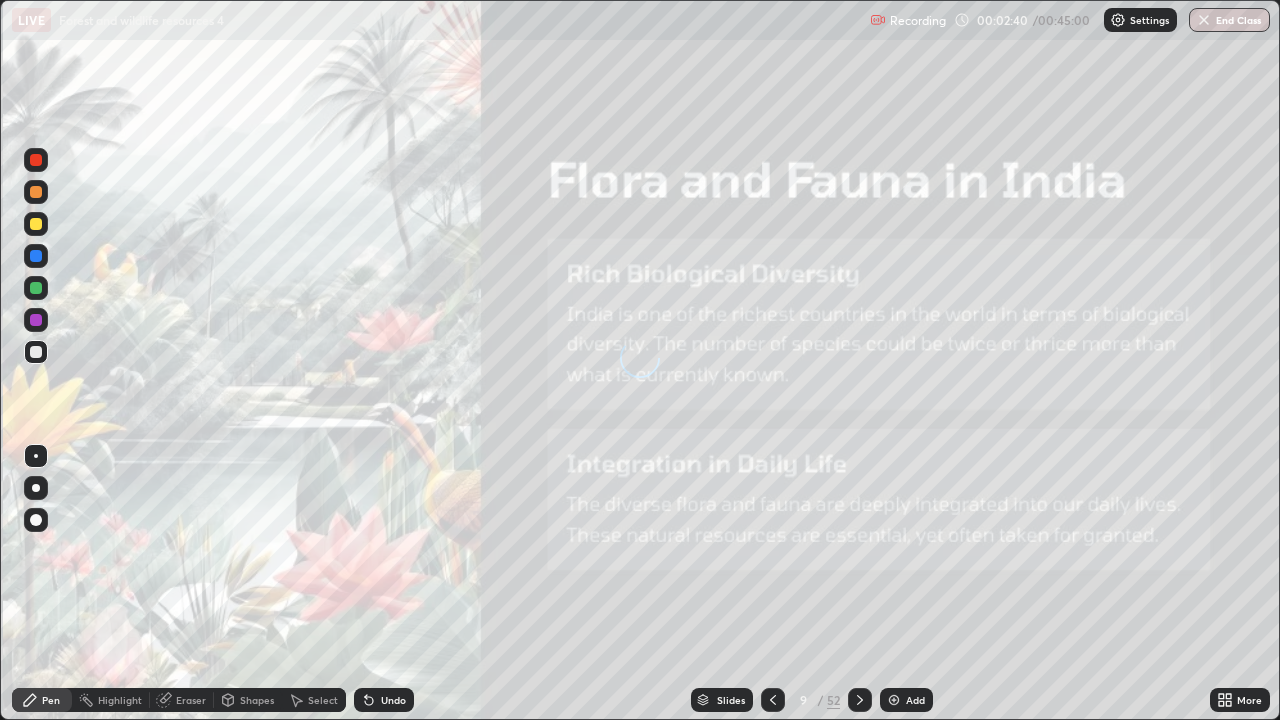 click 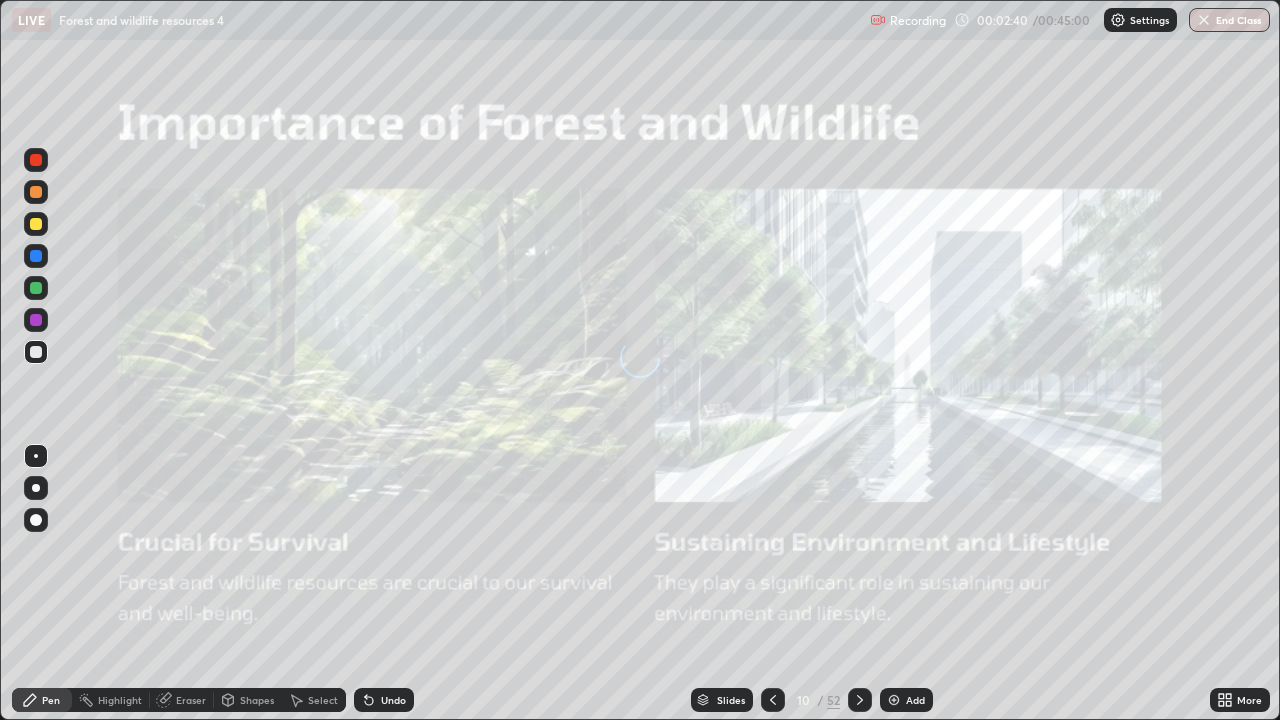 click at bounding box center (860, 700) 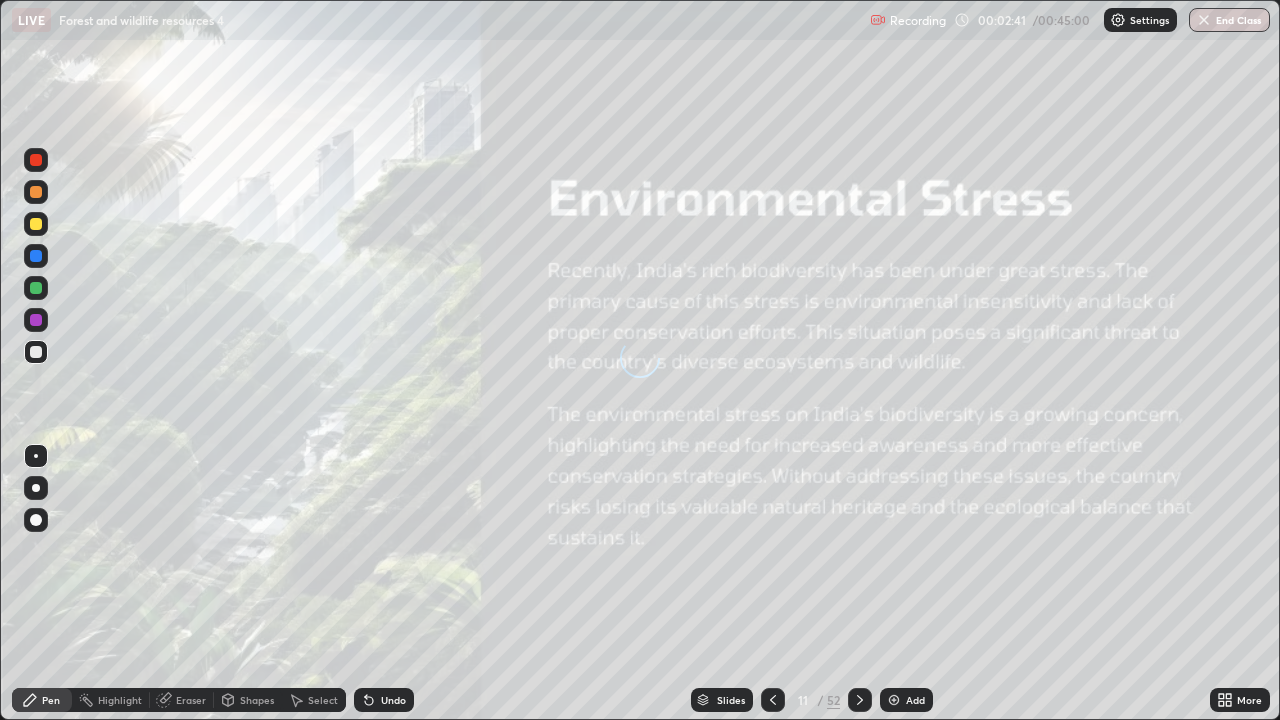click 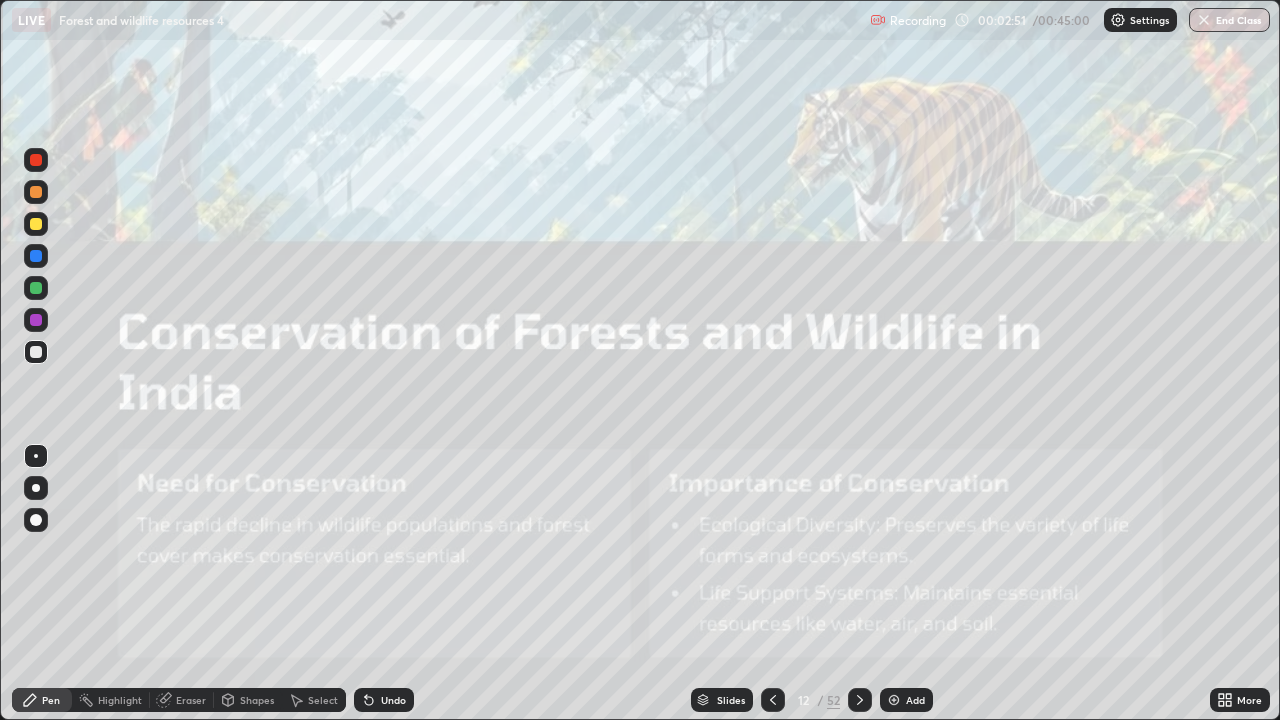 click 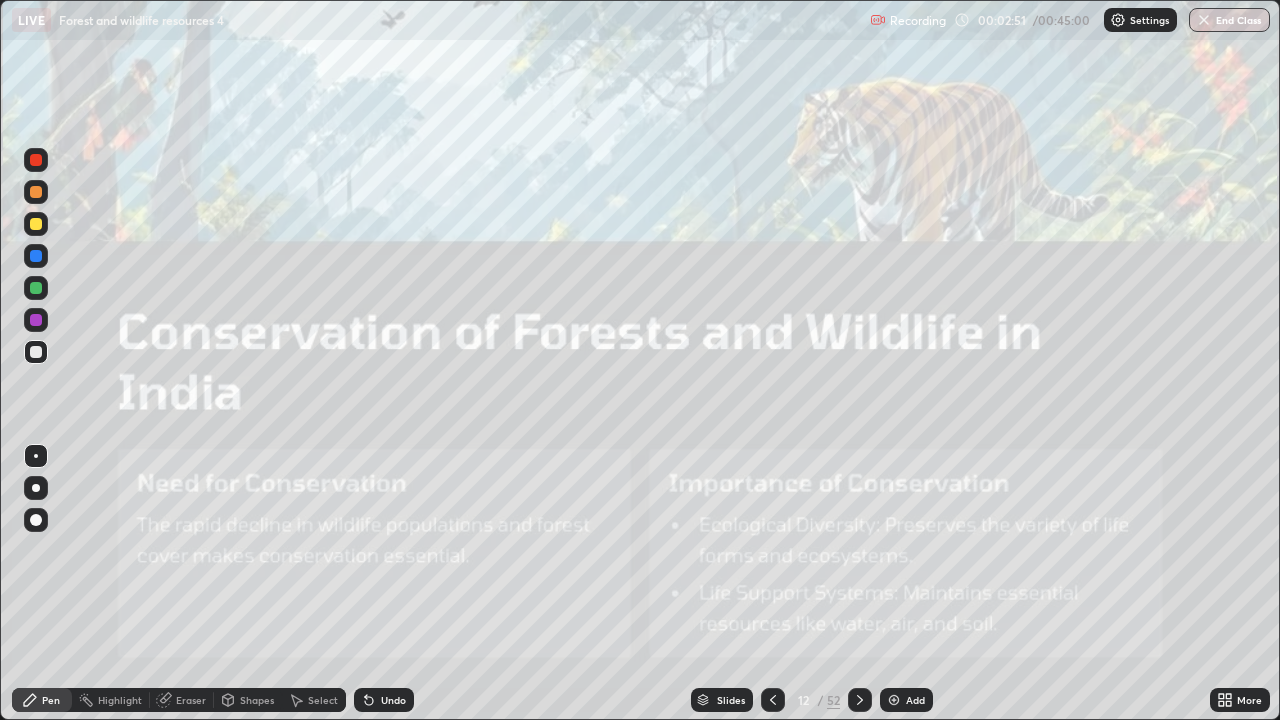 click 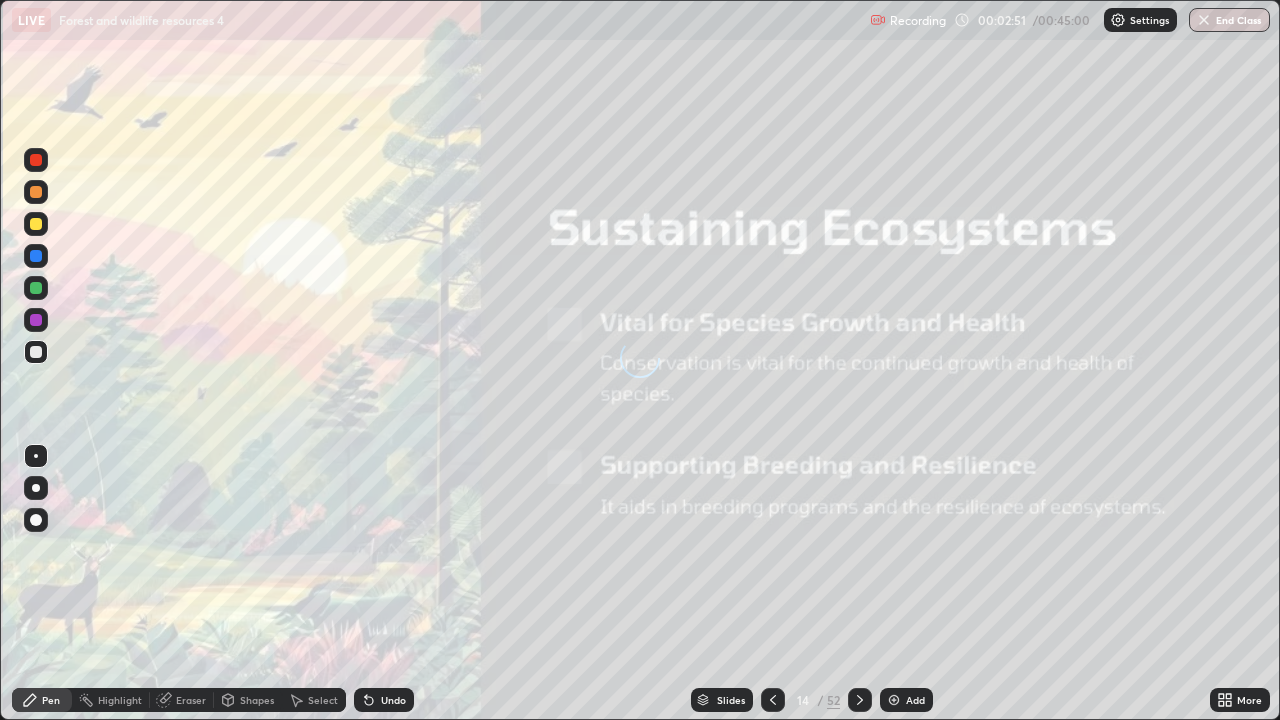 click 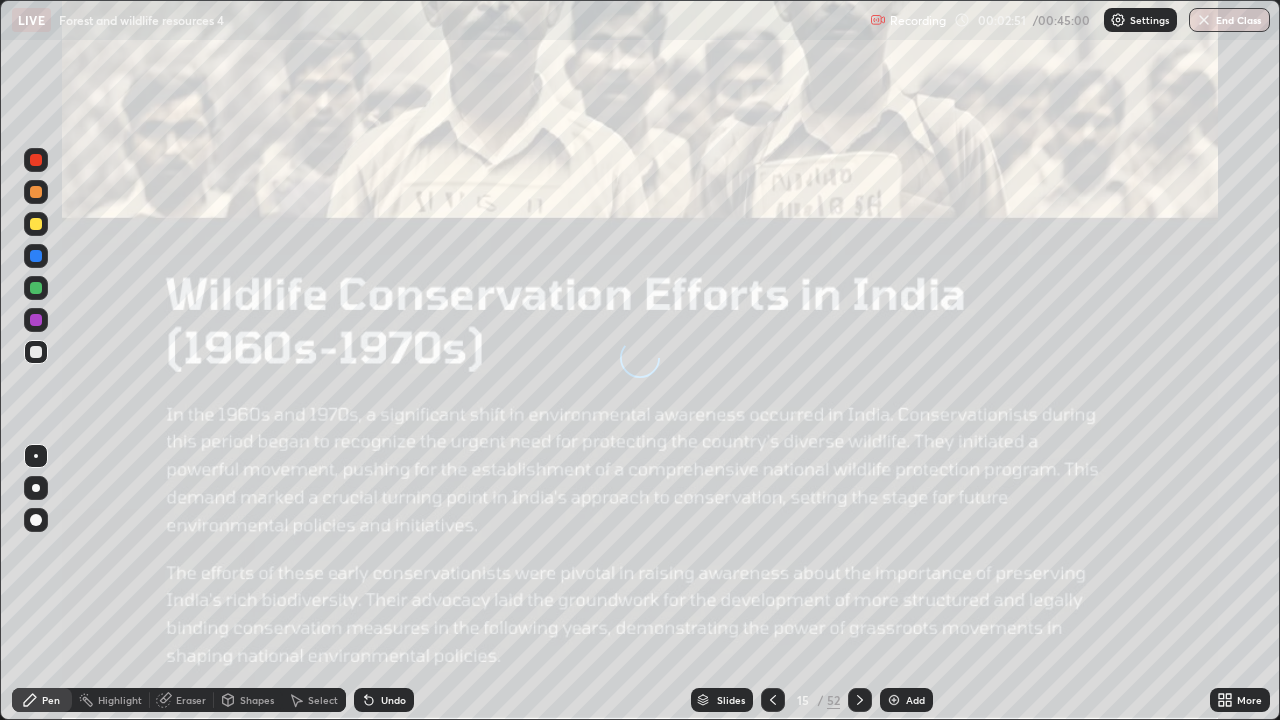 click 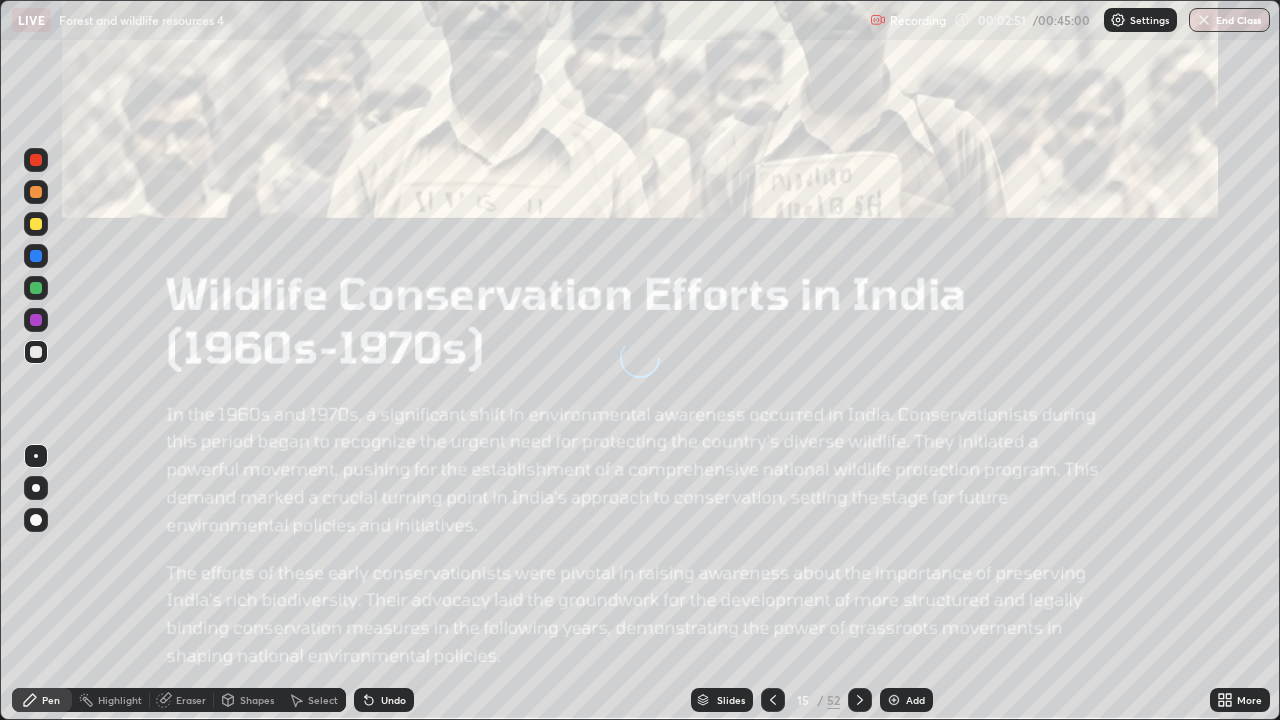 click 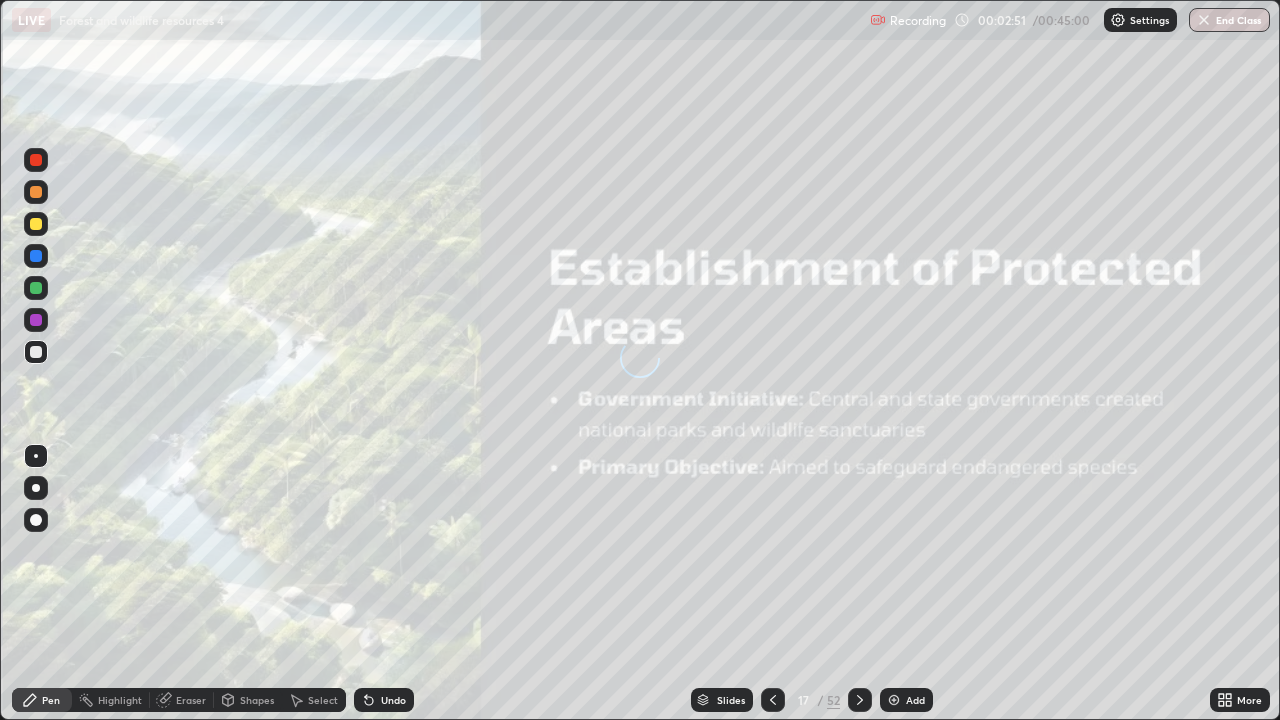click 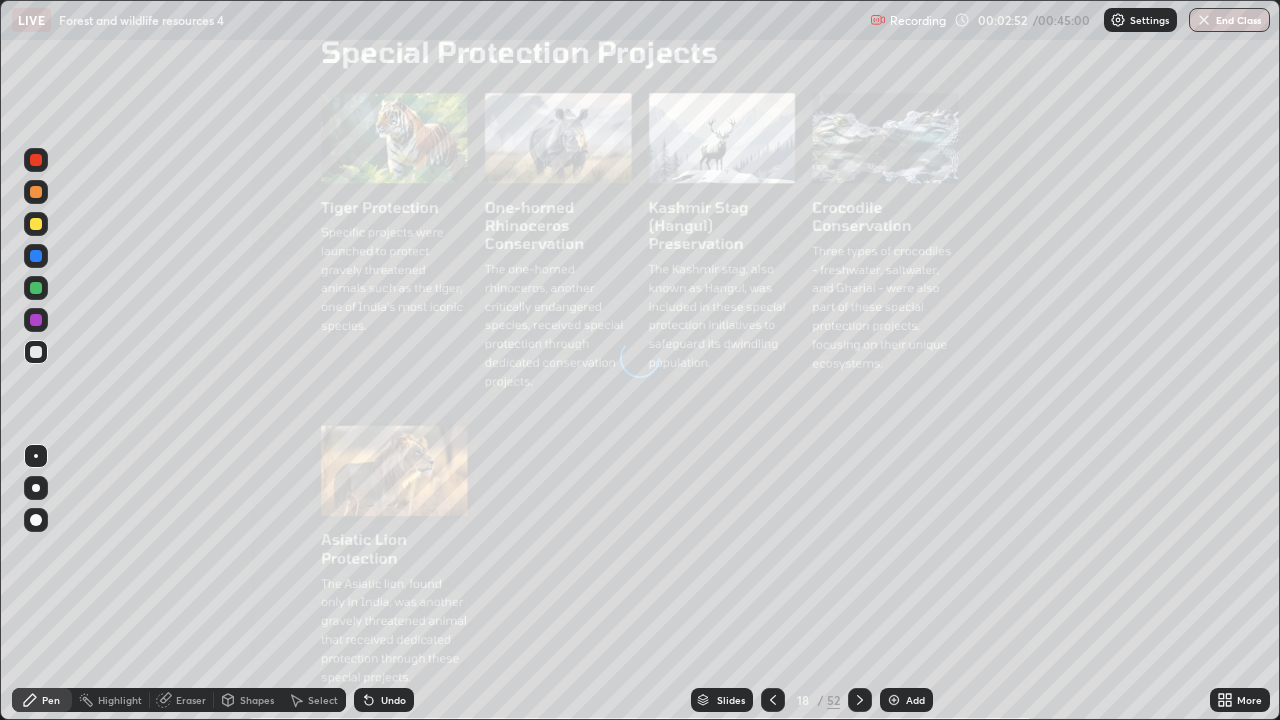 click 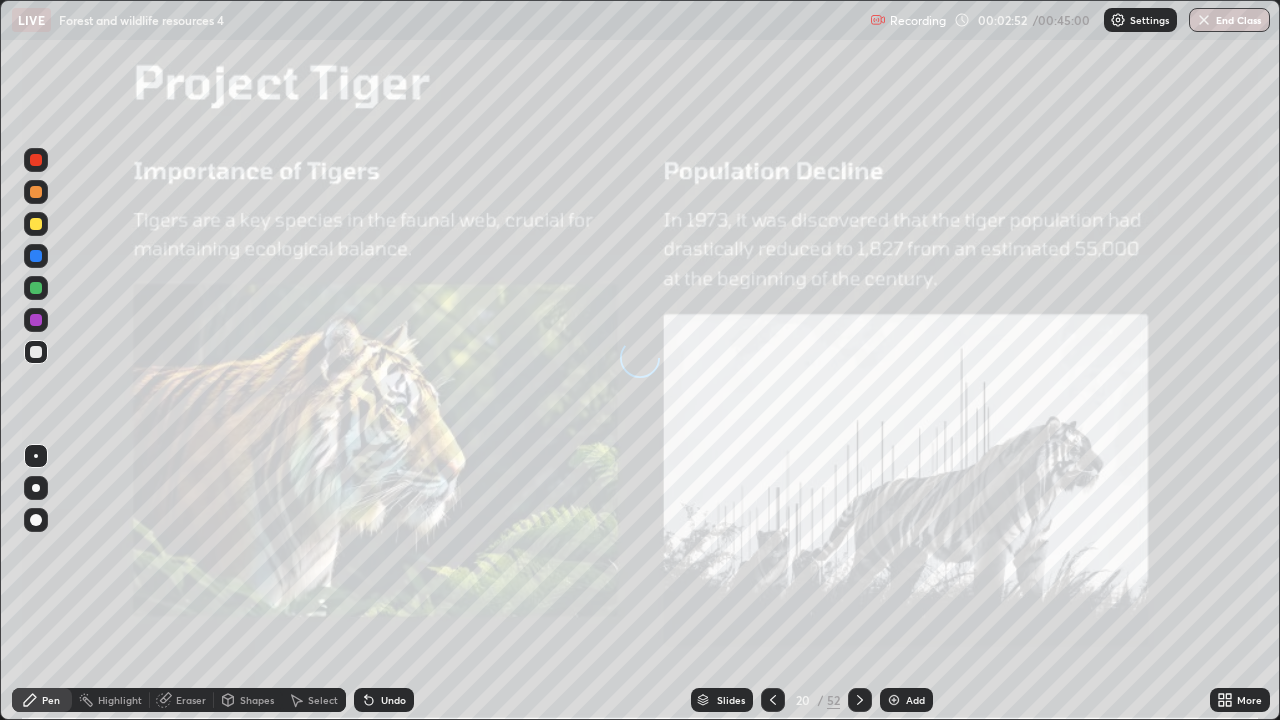 click 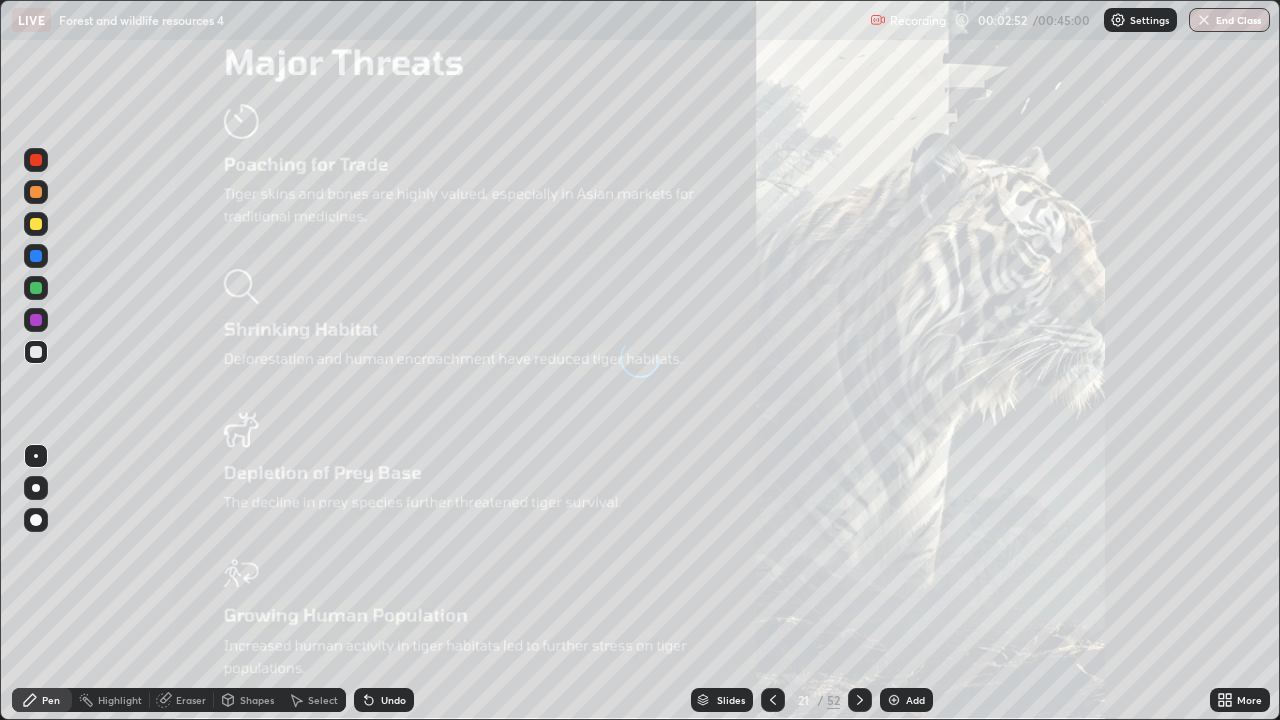 click 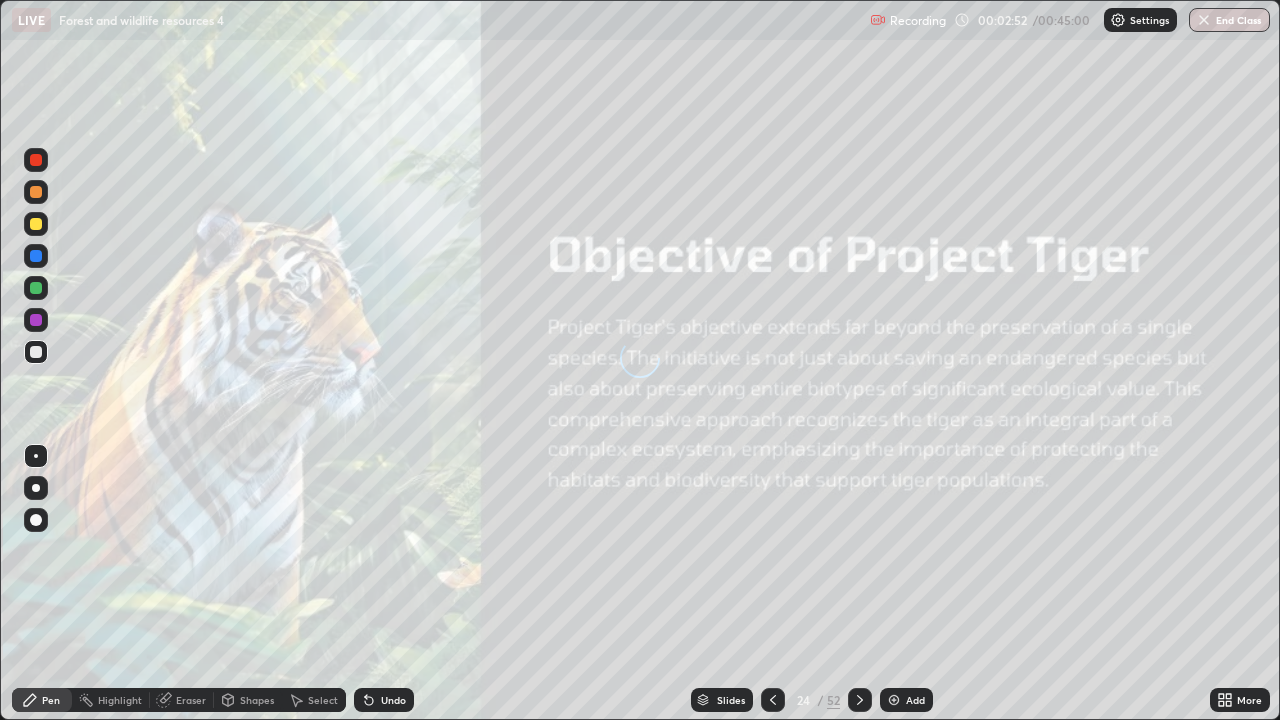 click 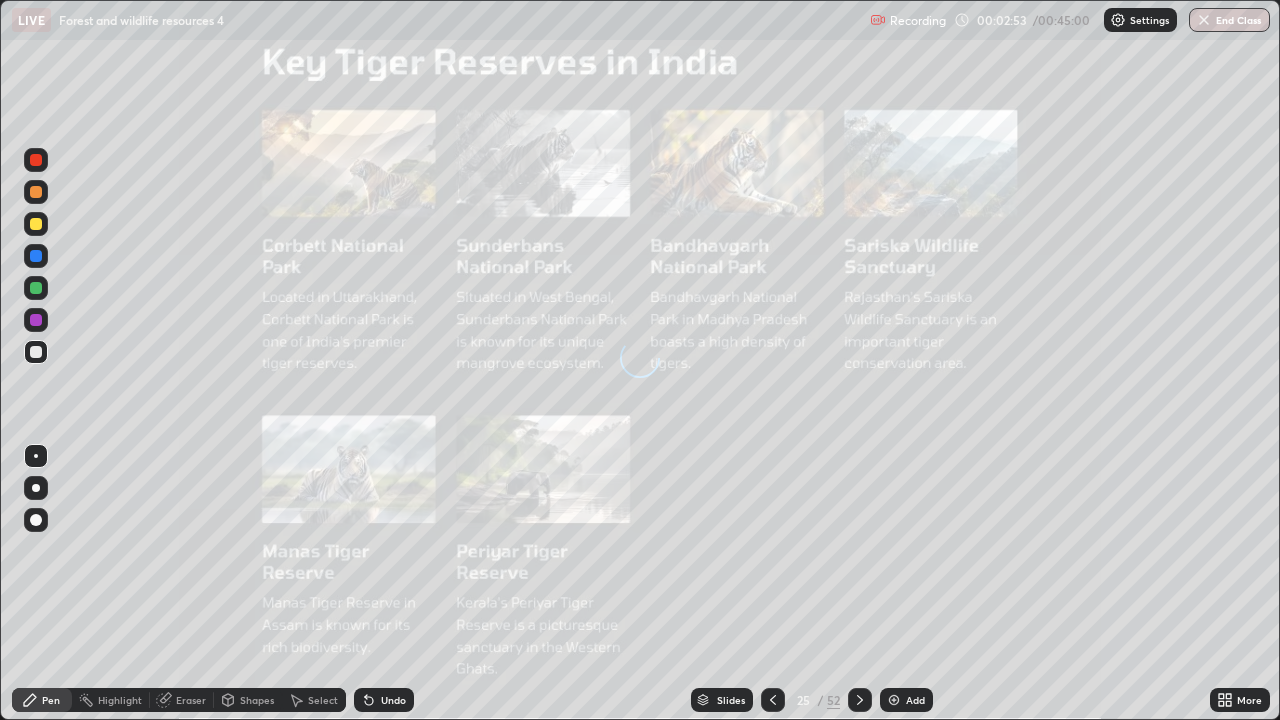 click 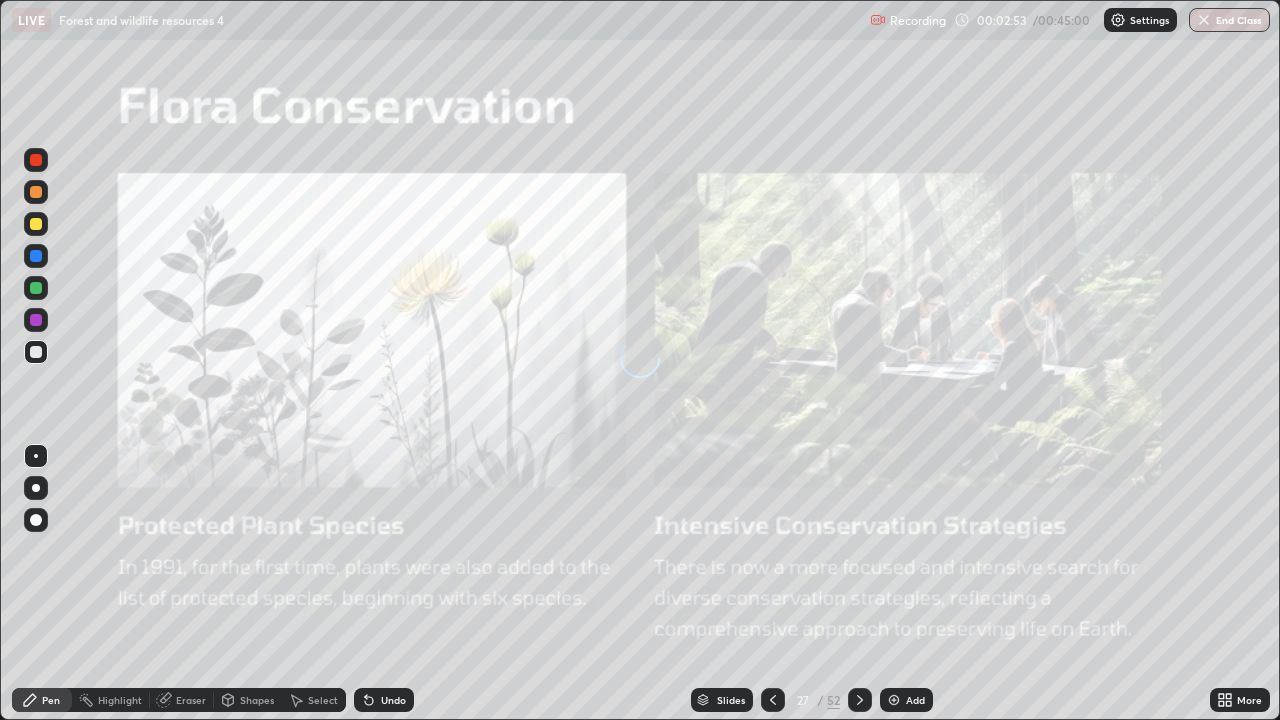 click 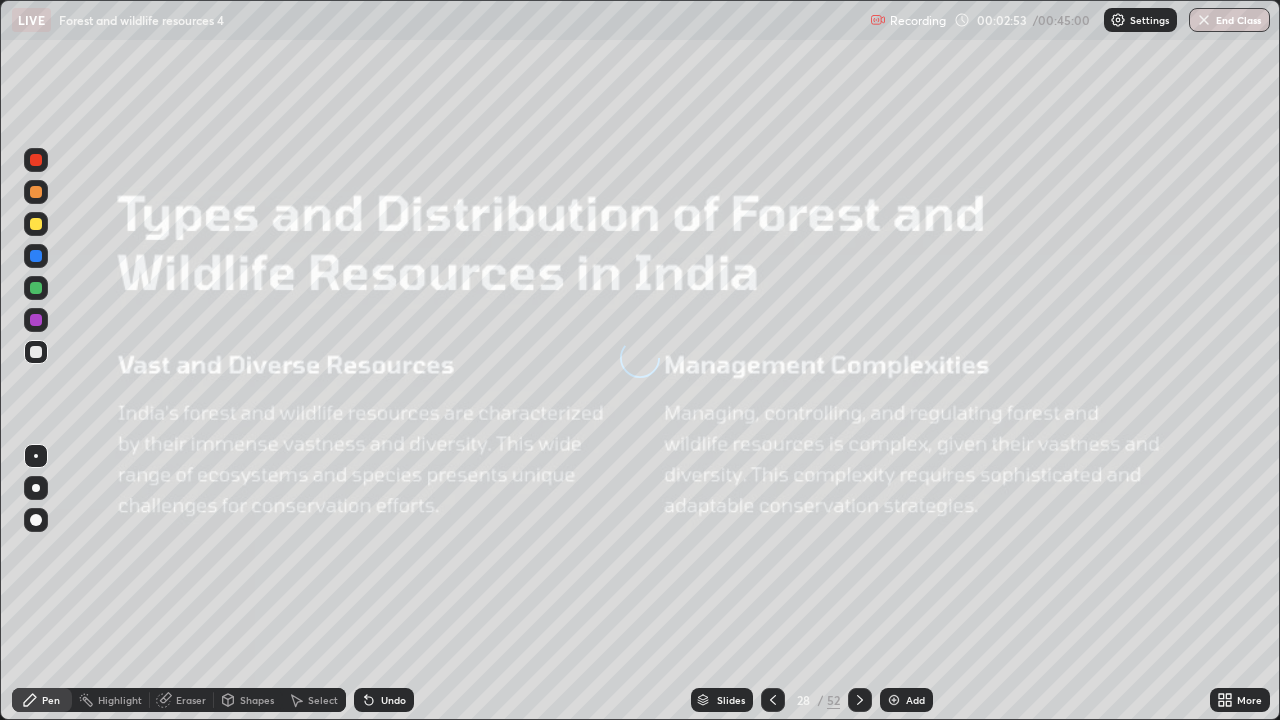 click at bounding box center (860, 700) 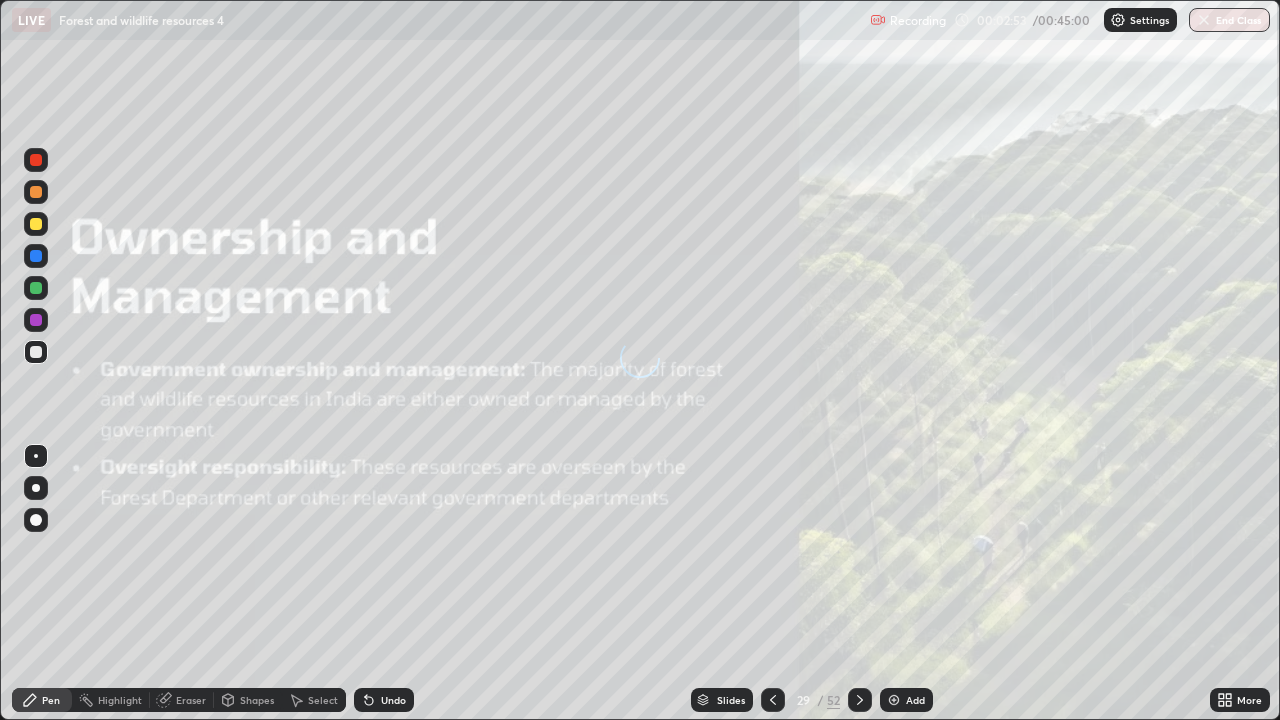 click at bounding box center [860, 700] 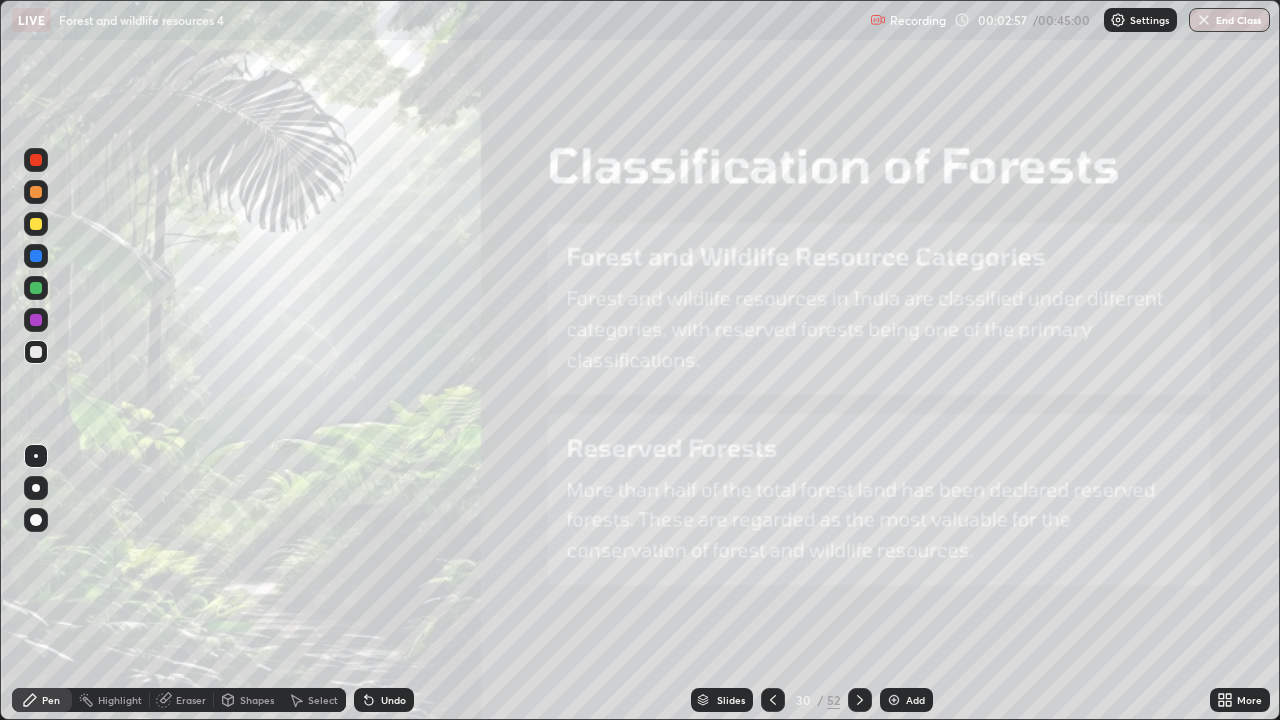 click 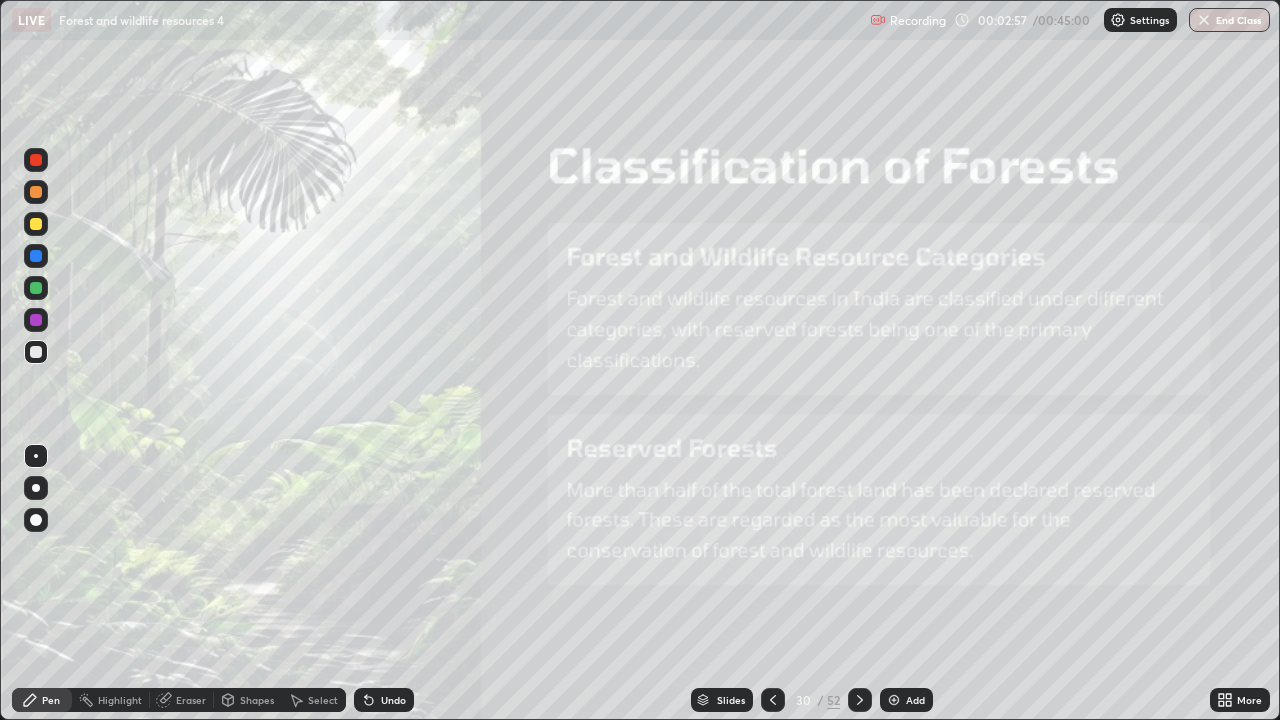 click 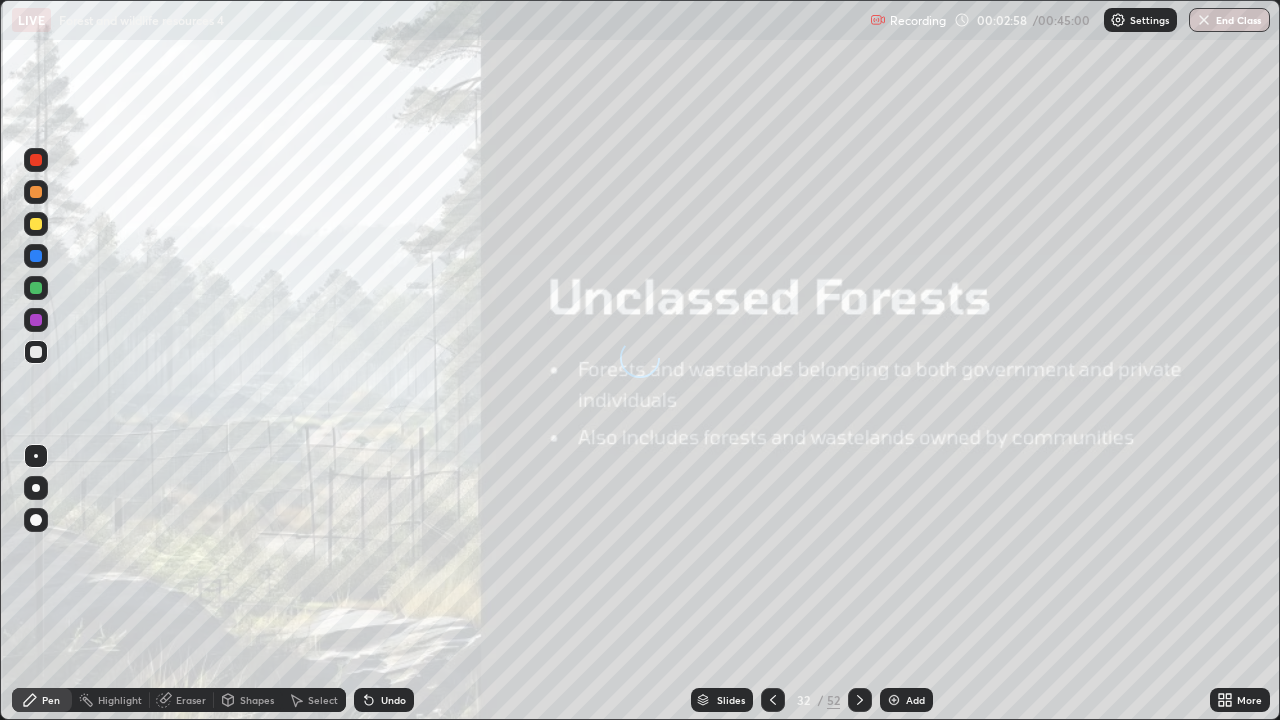 click 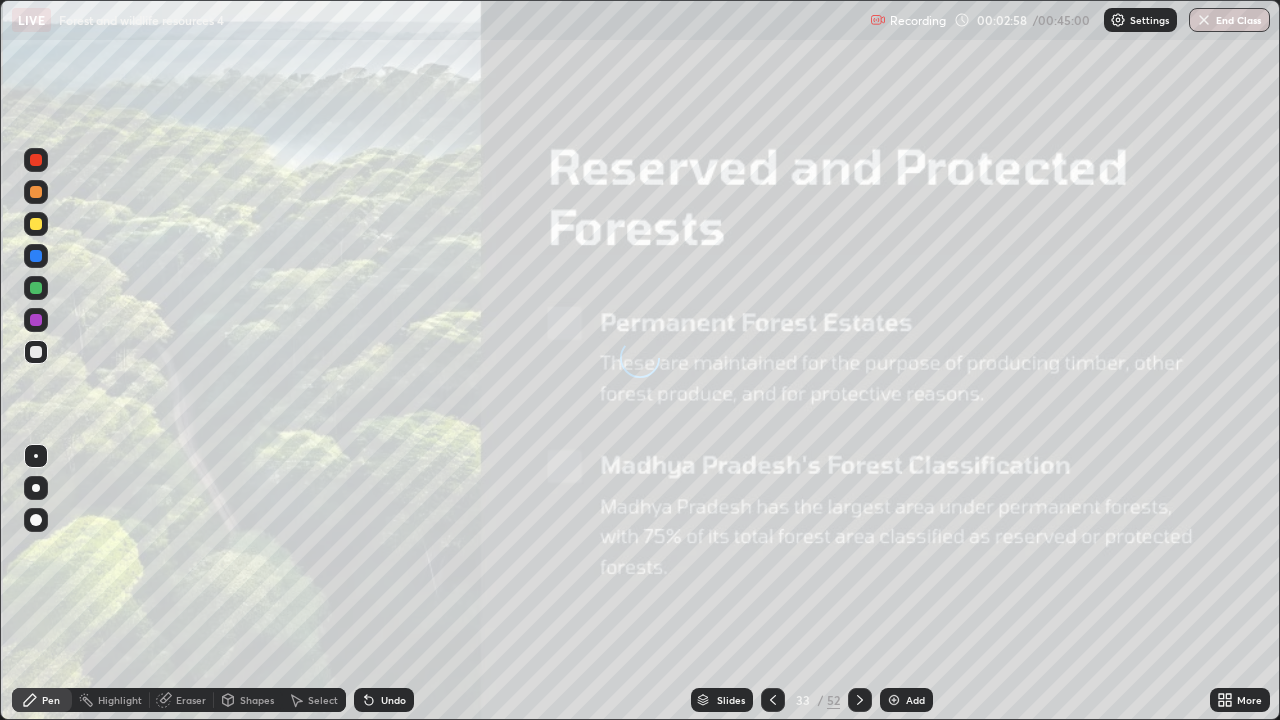 click 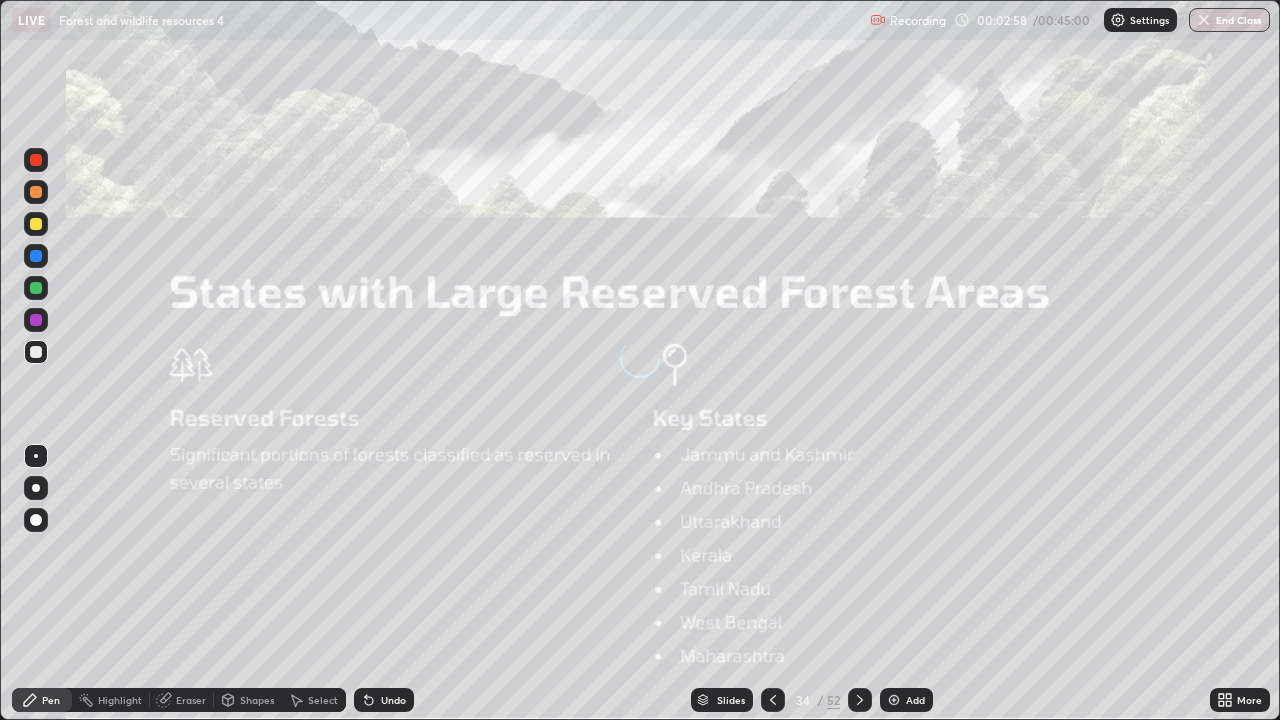 click 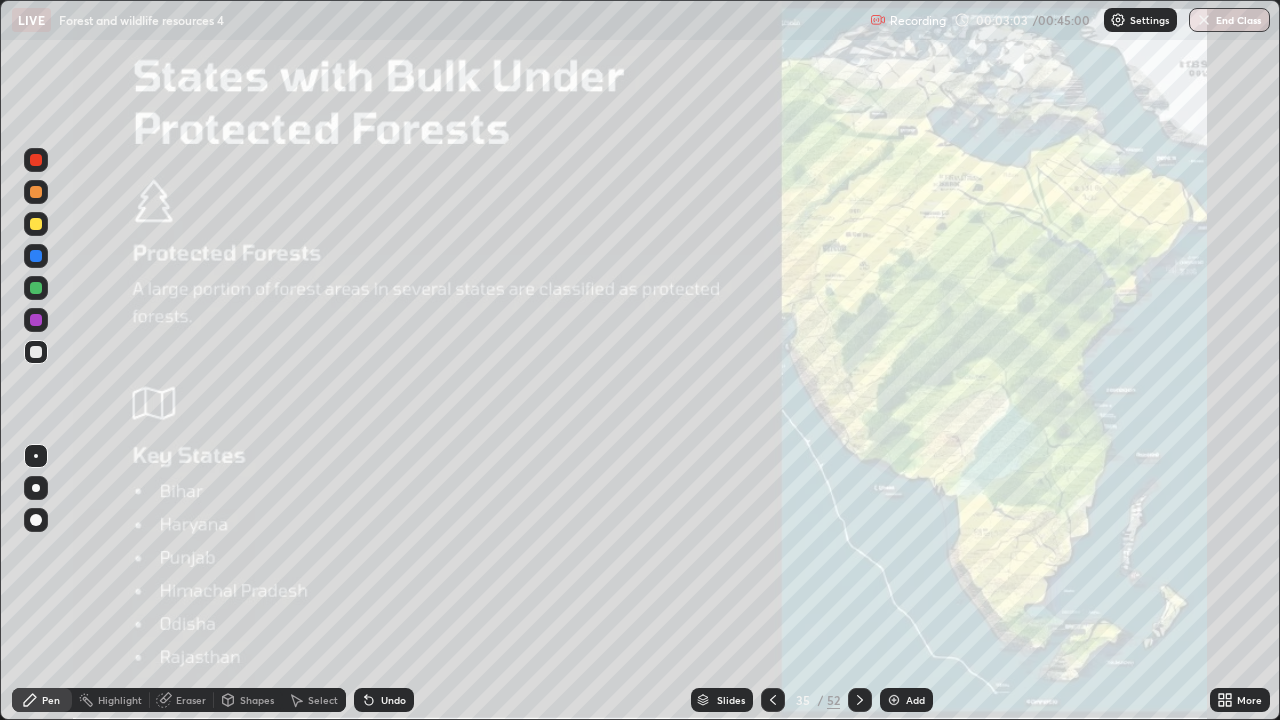click 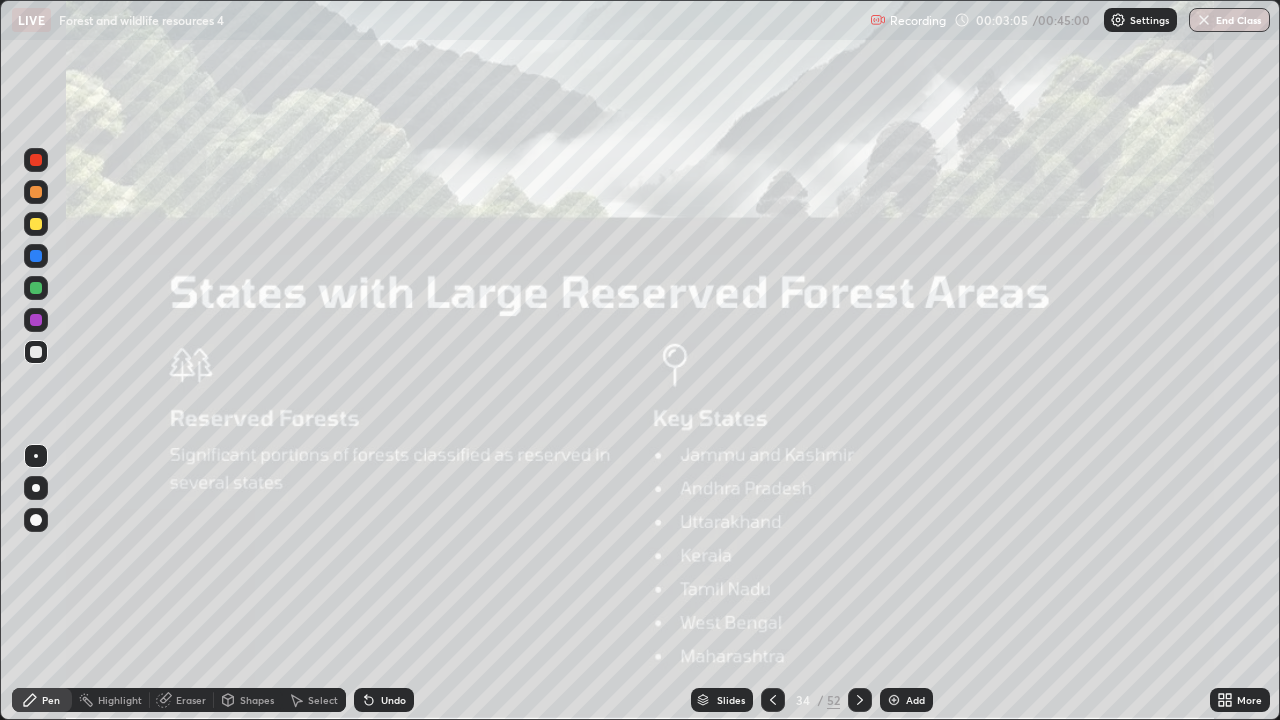 click 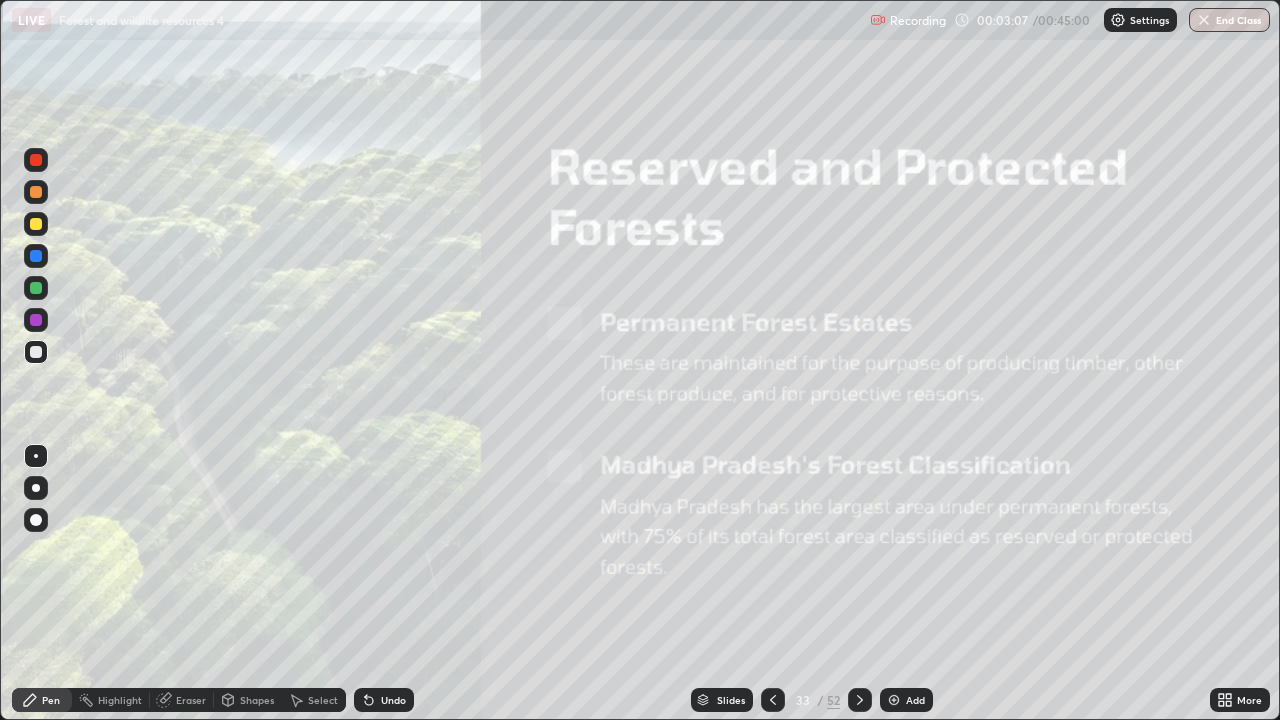 click 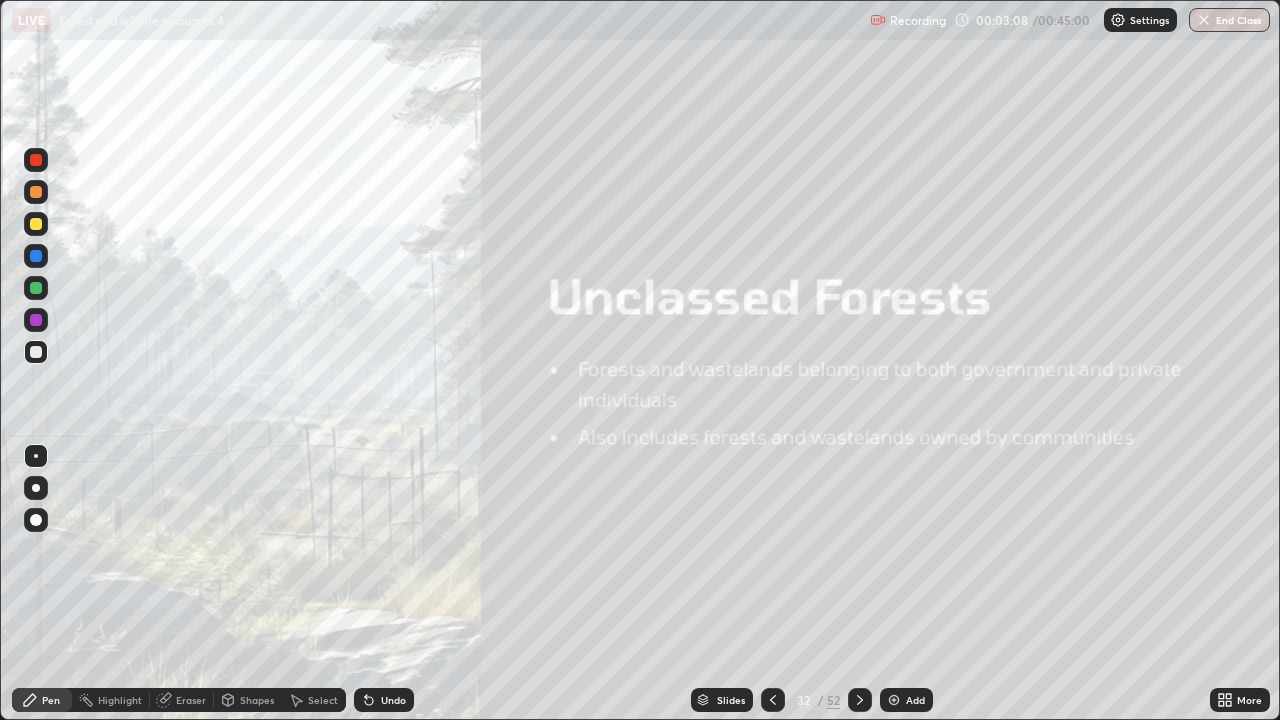 click 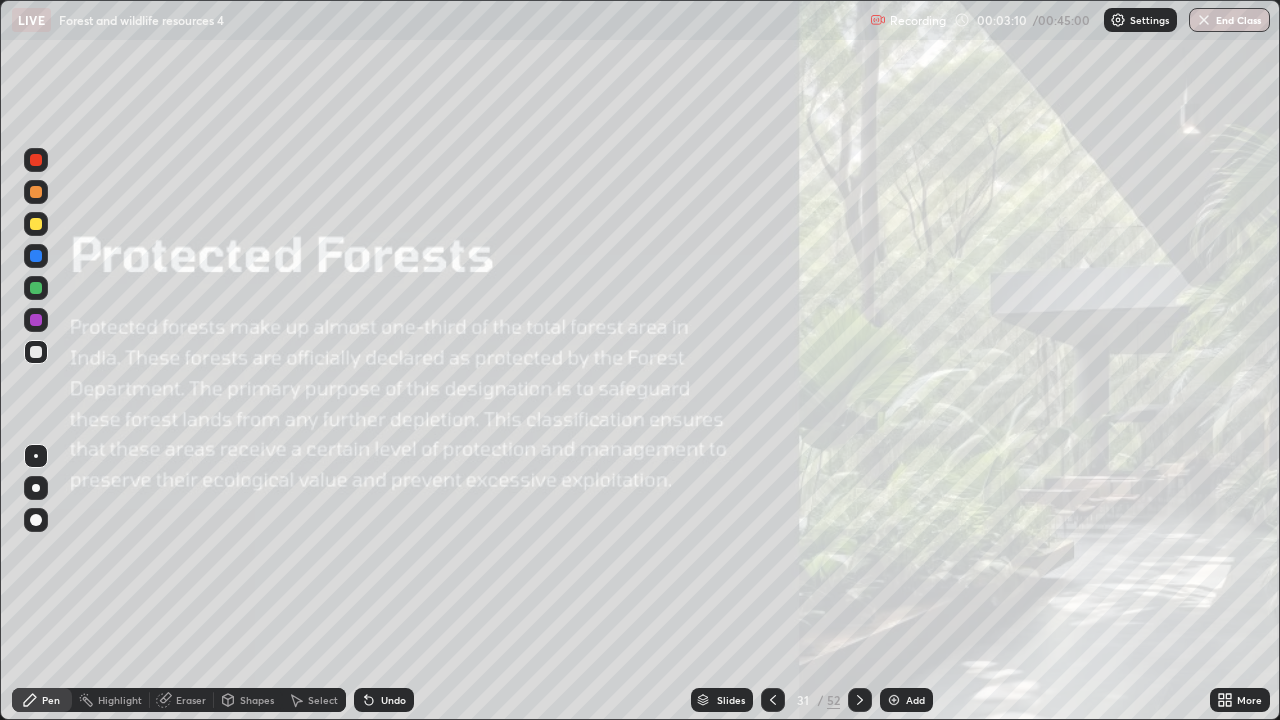 click 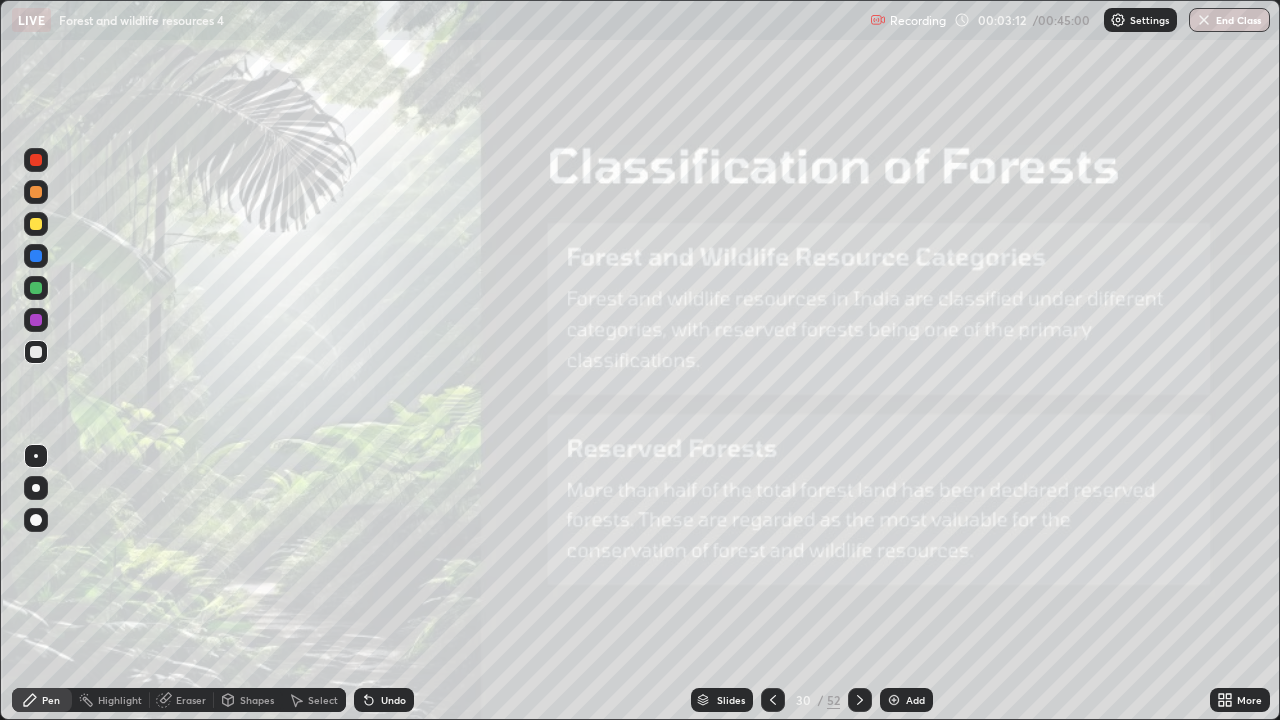 click at bounding box center (773, 700) 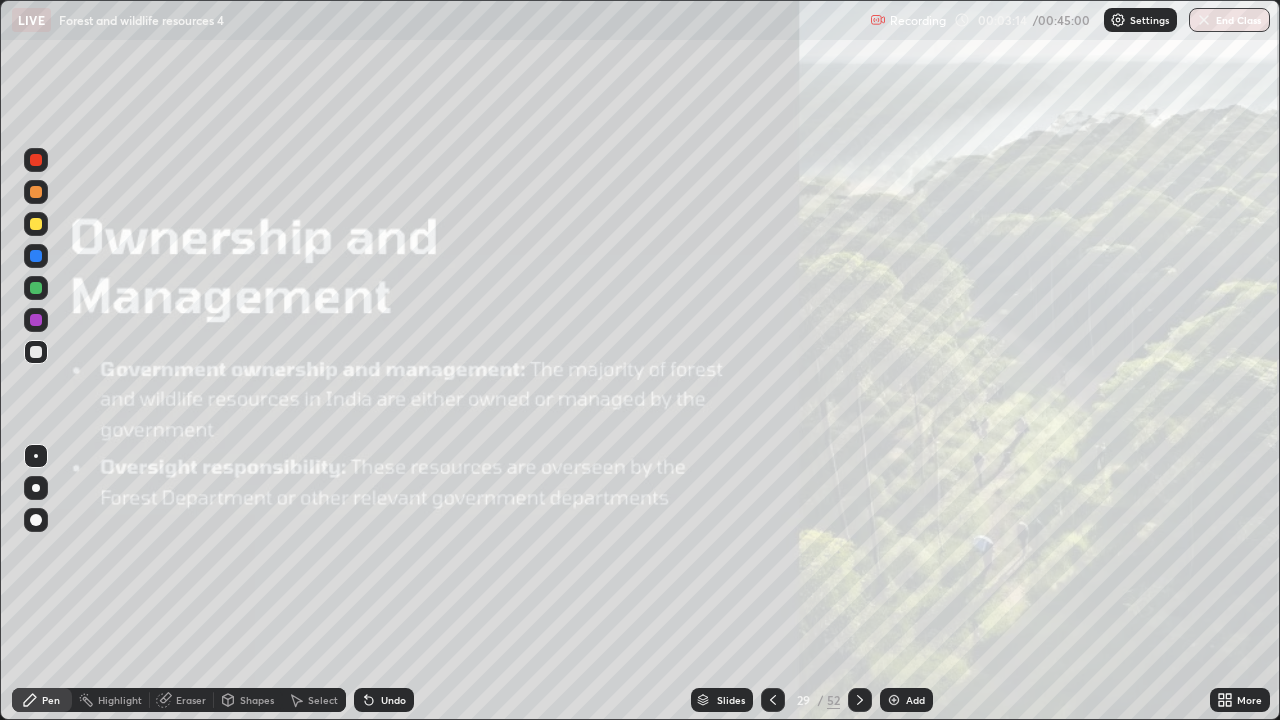 click 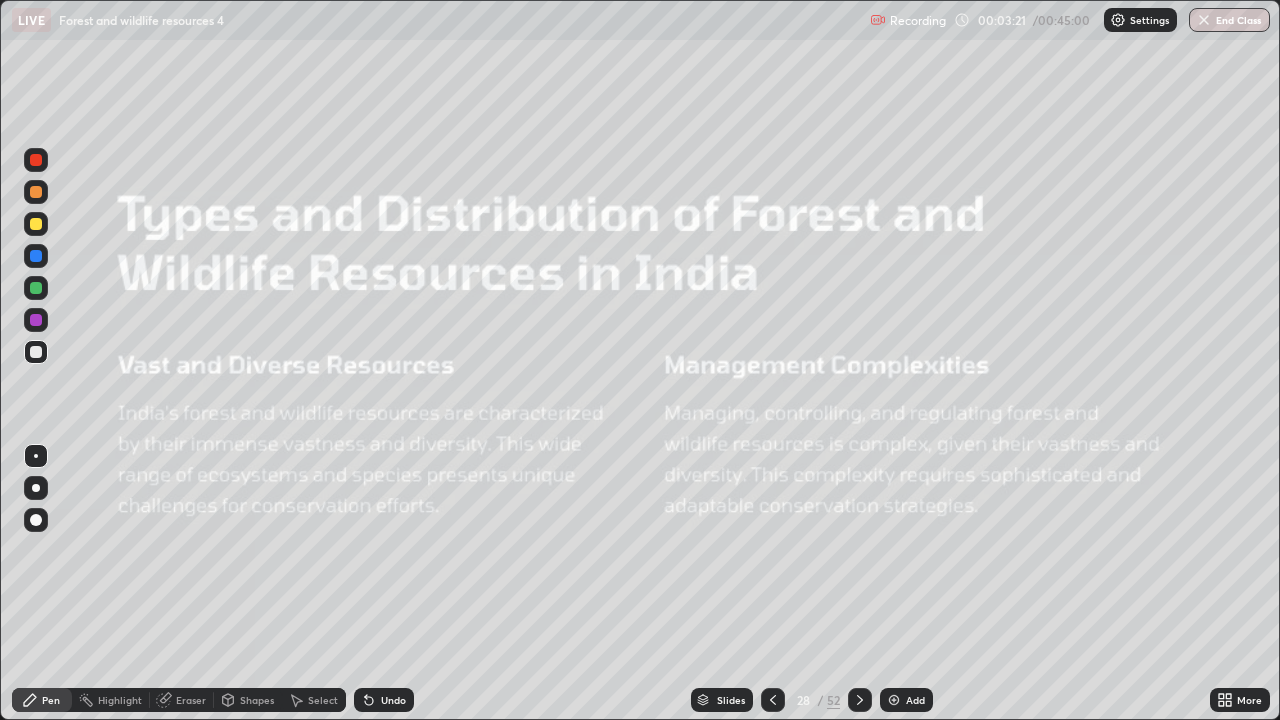 click 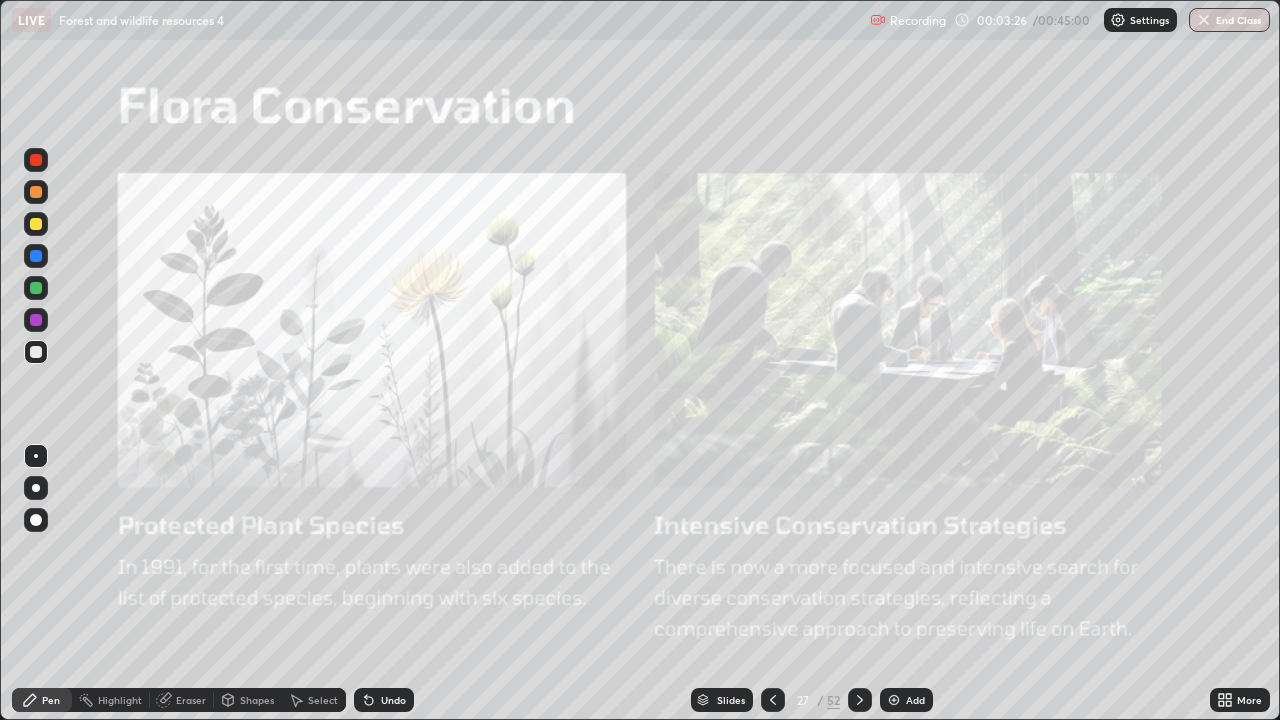 click at bounding box center (36, 520) 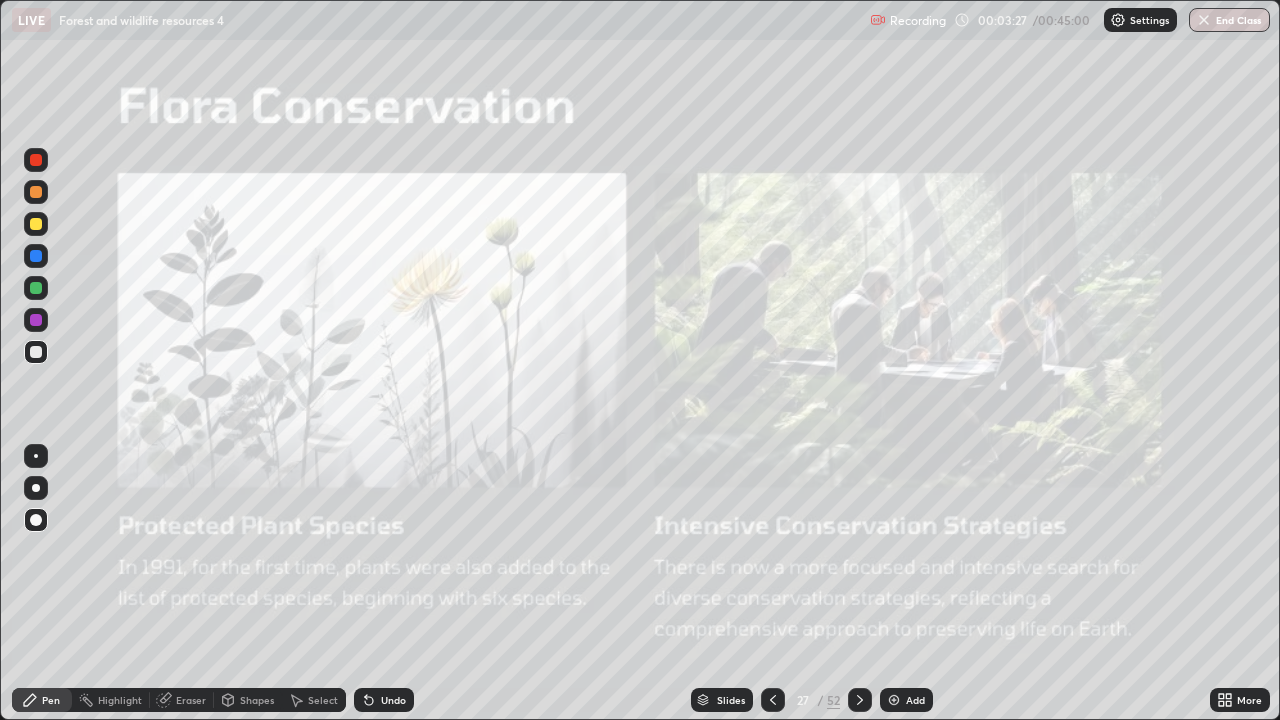 click at bounding box center [36, 224] 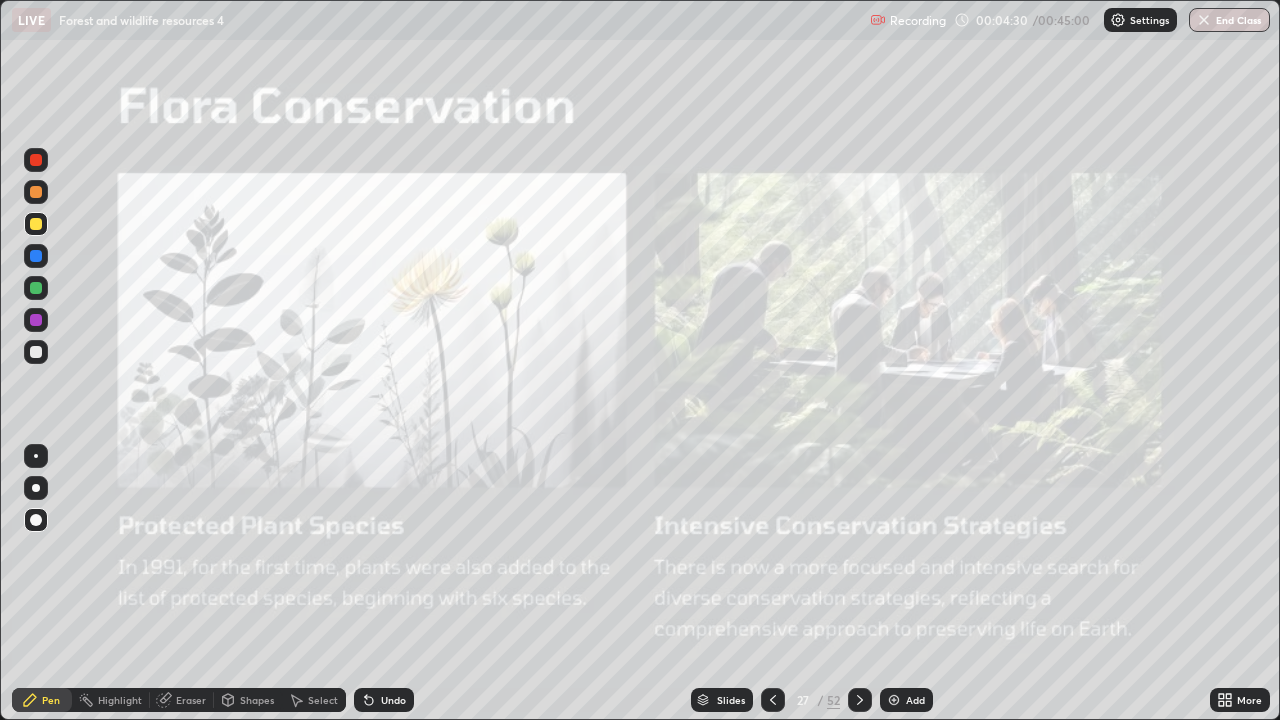 click 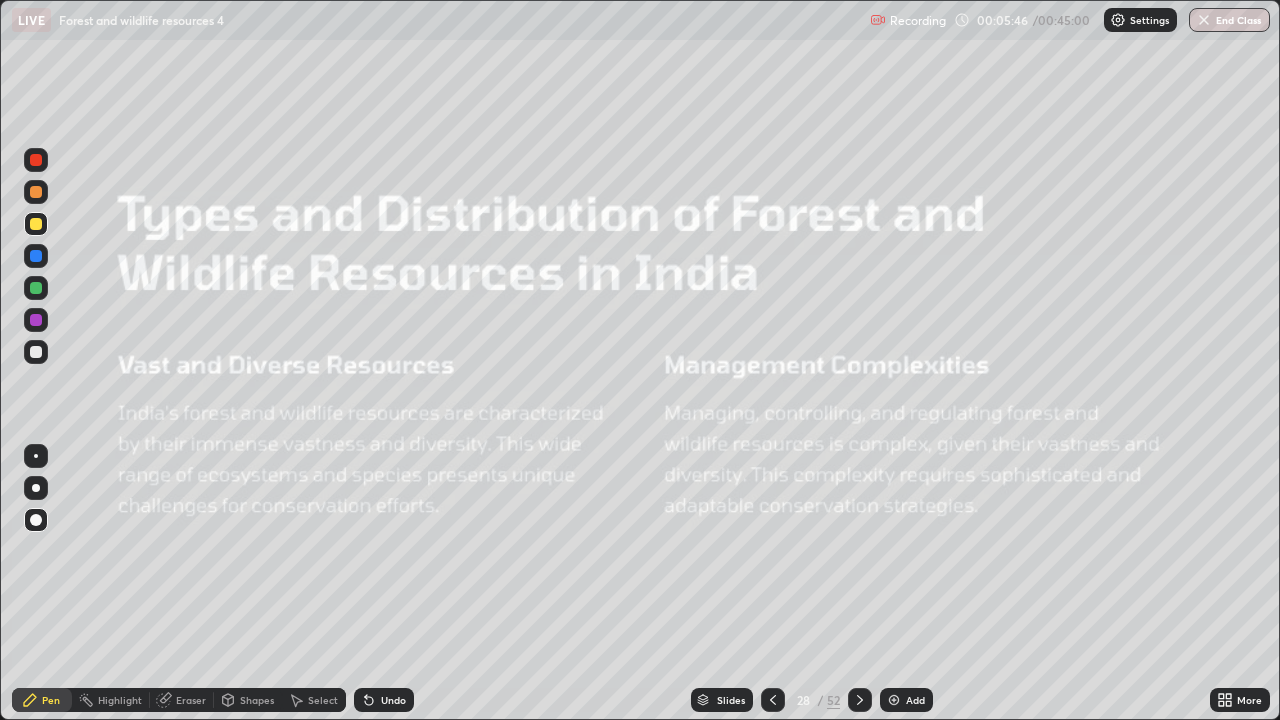 click 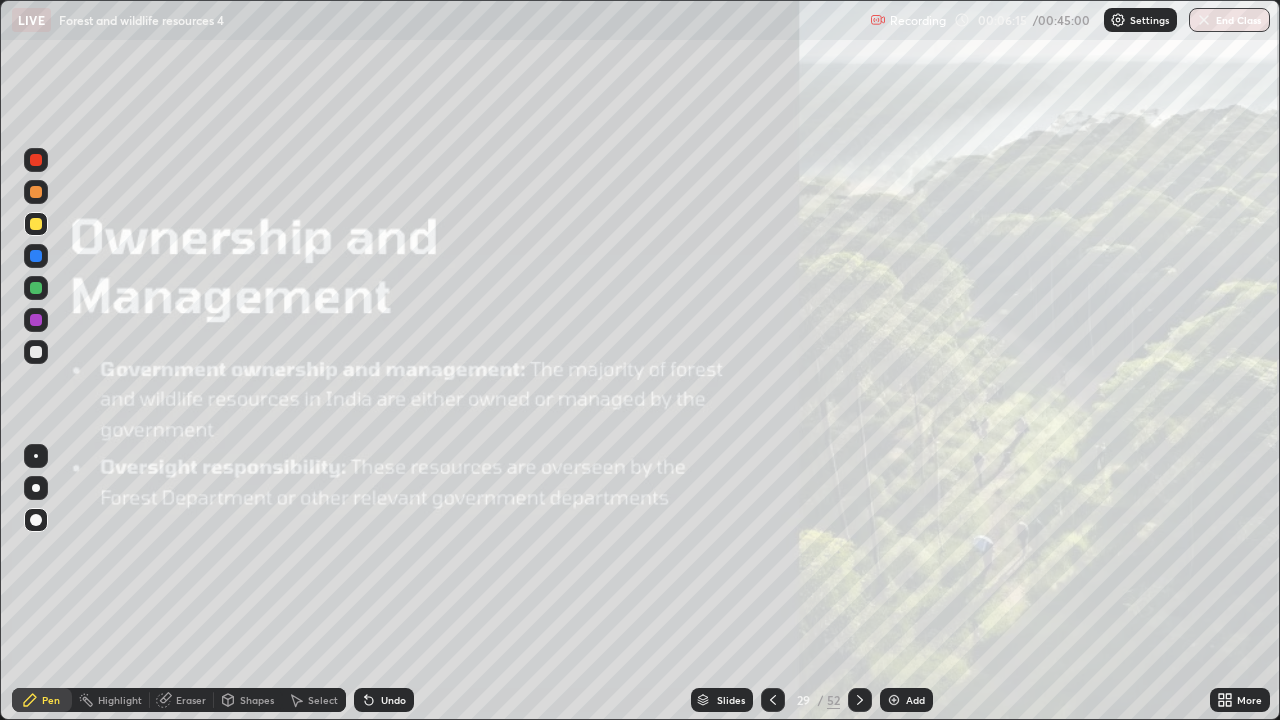 click 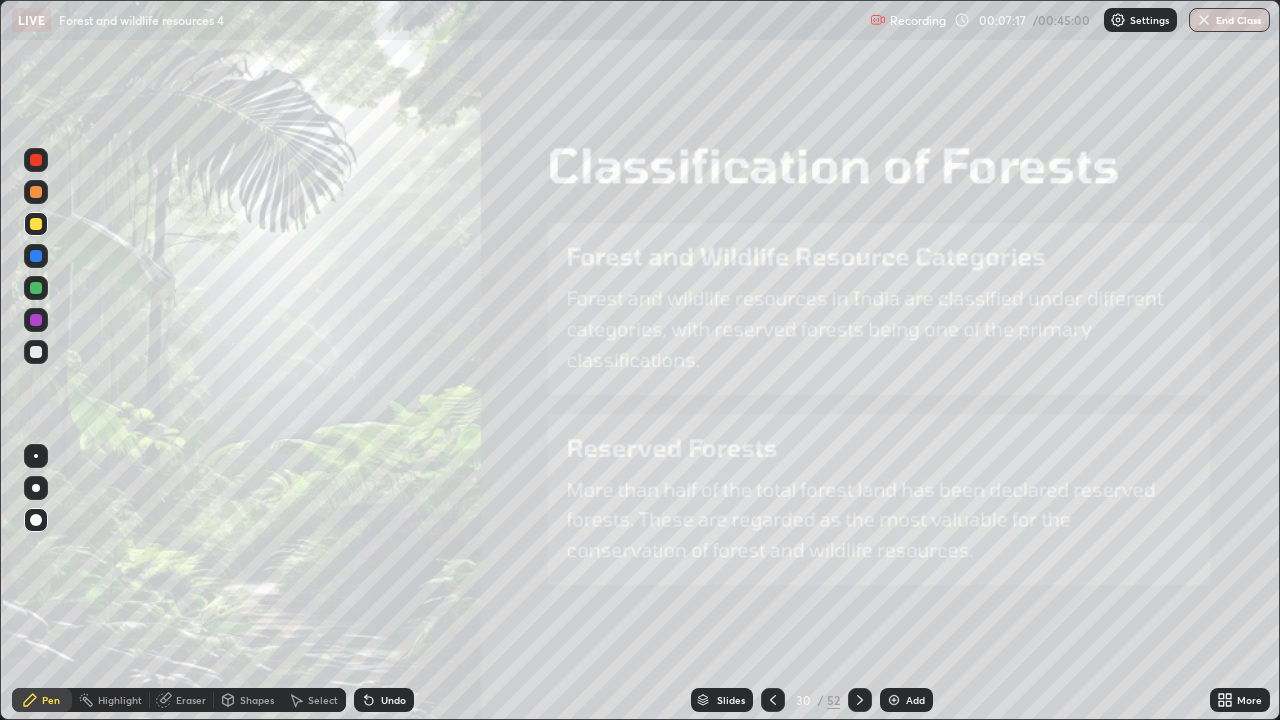 click 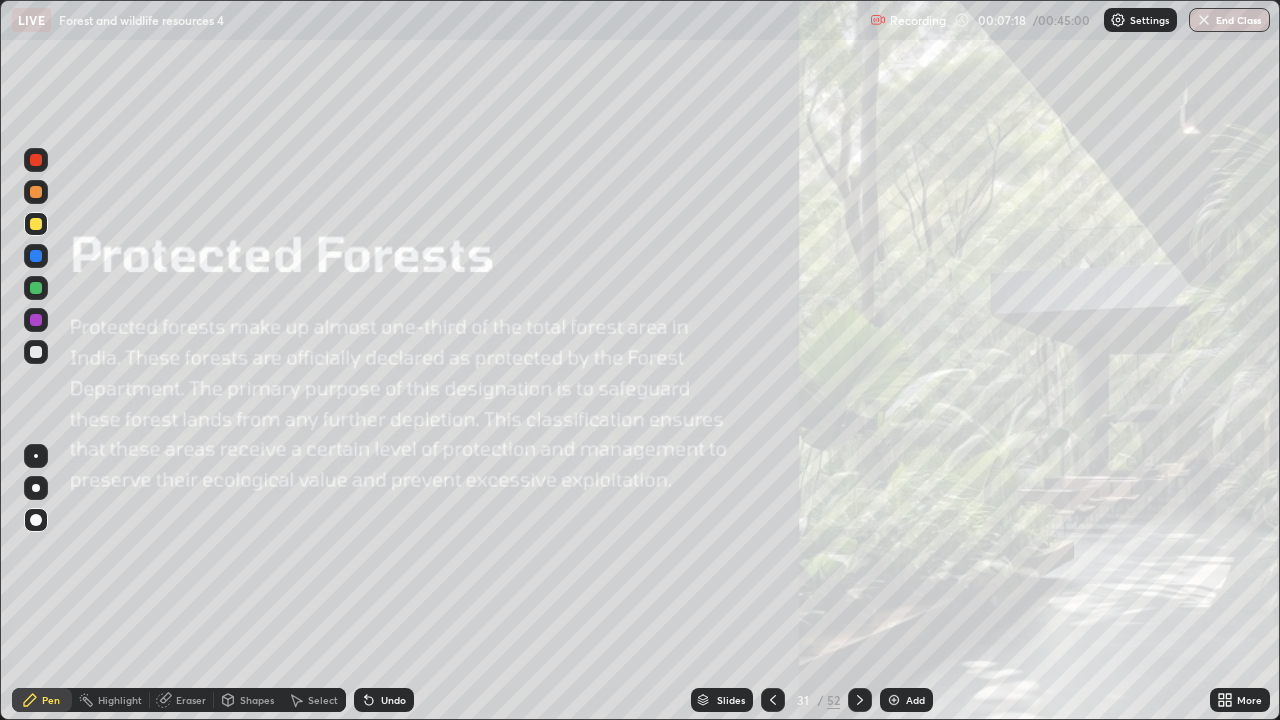 click on "Add" at bounding box center (915, 700) 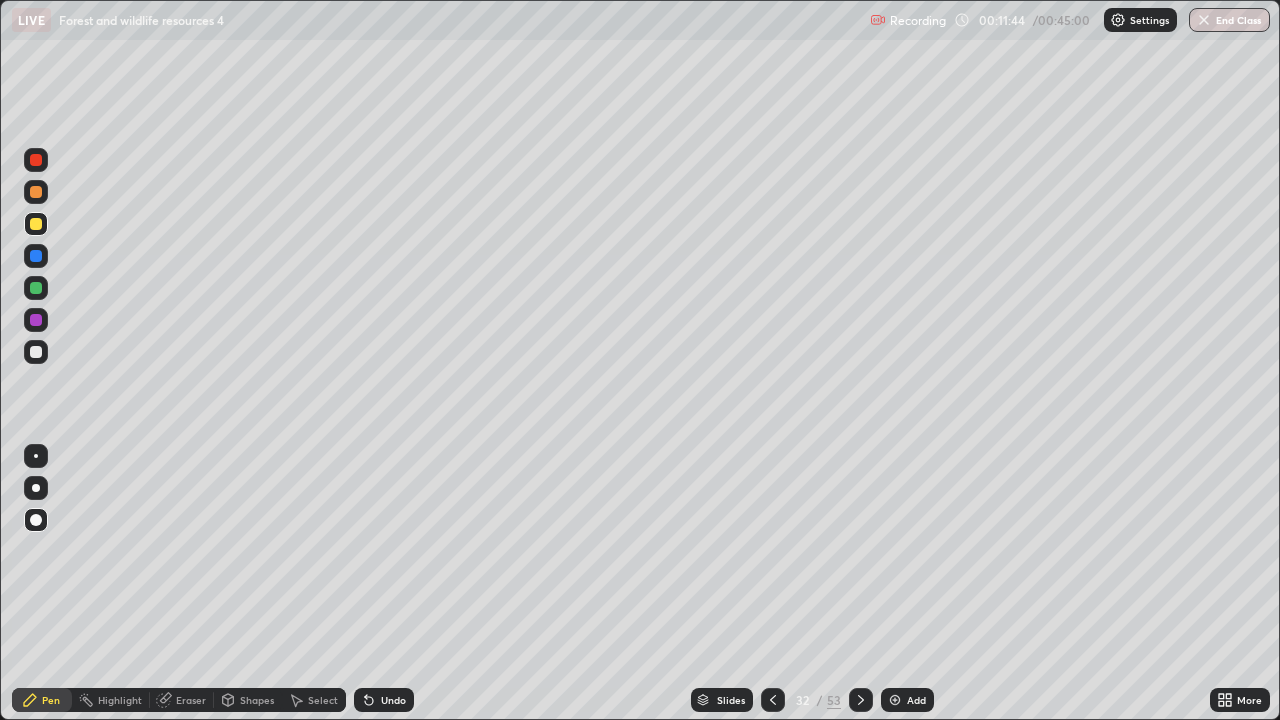 click at bounding box center [895, 700] 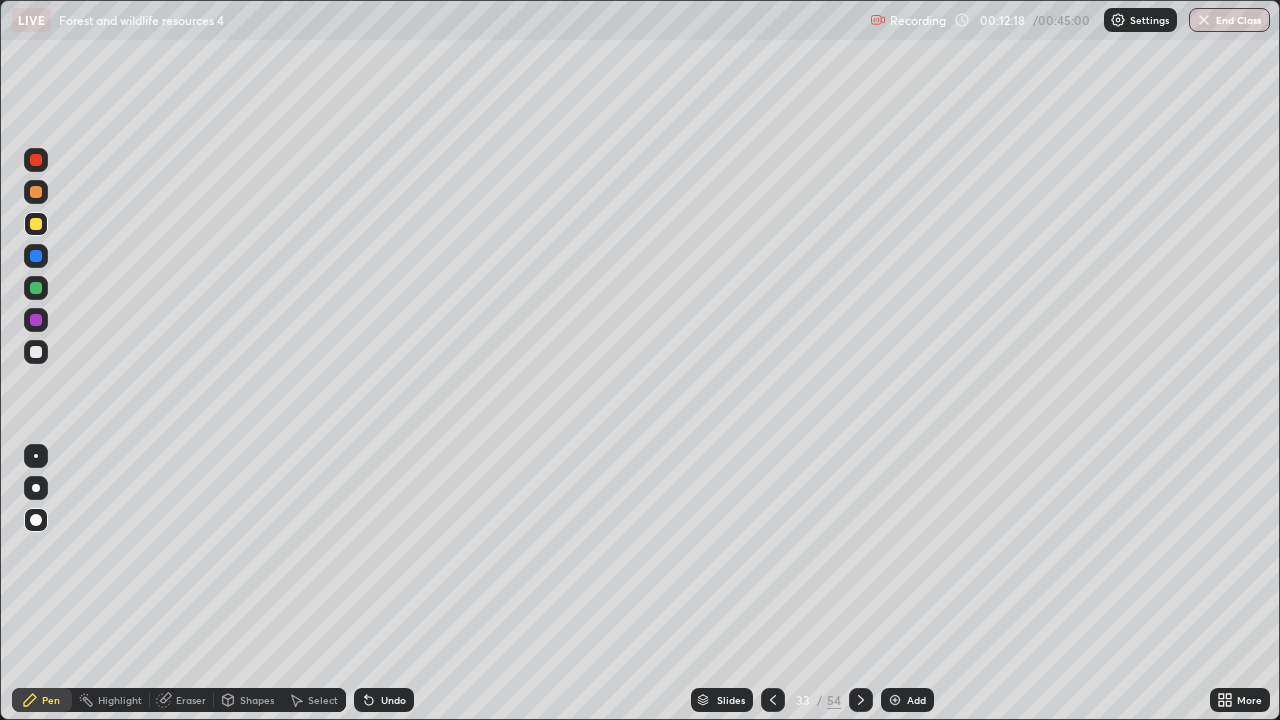 click 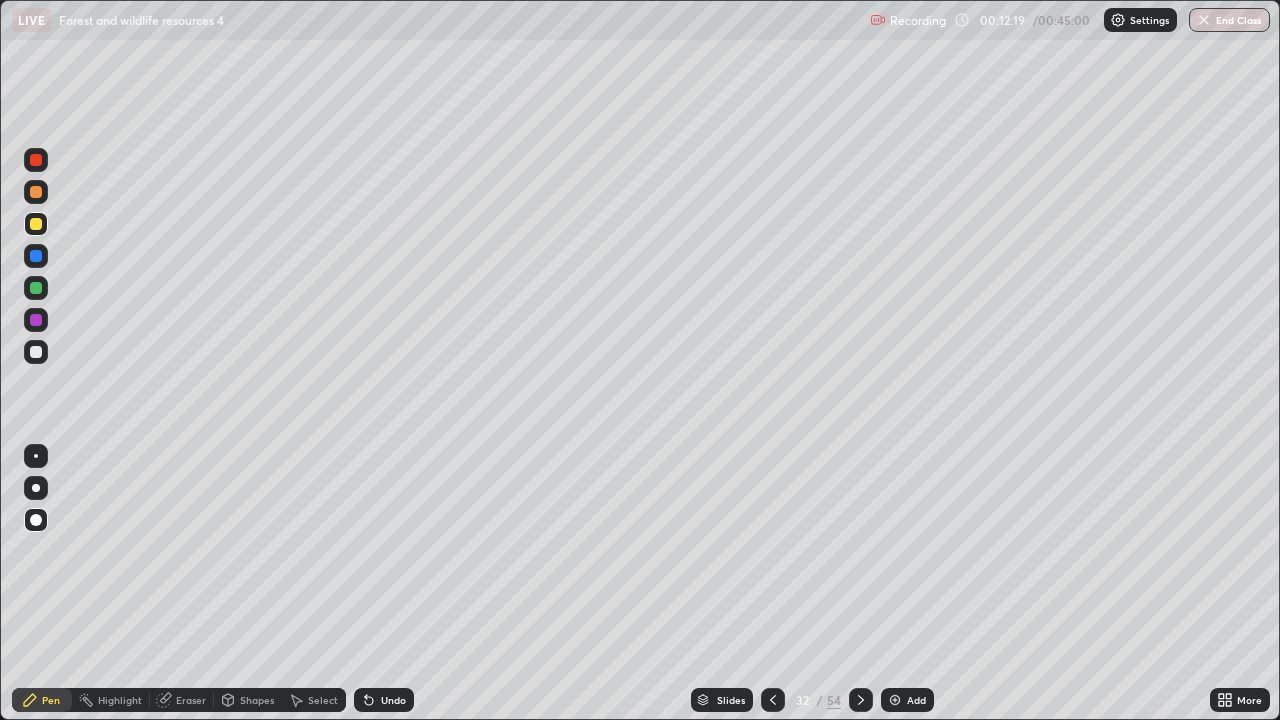 click 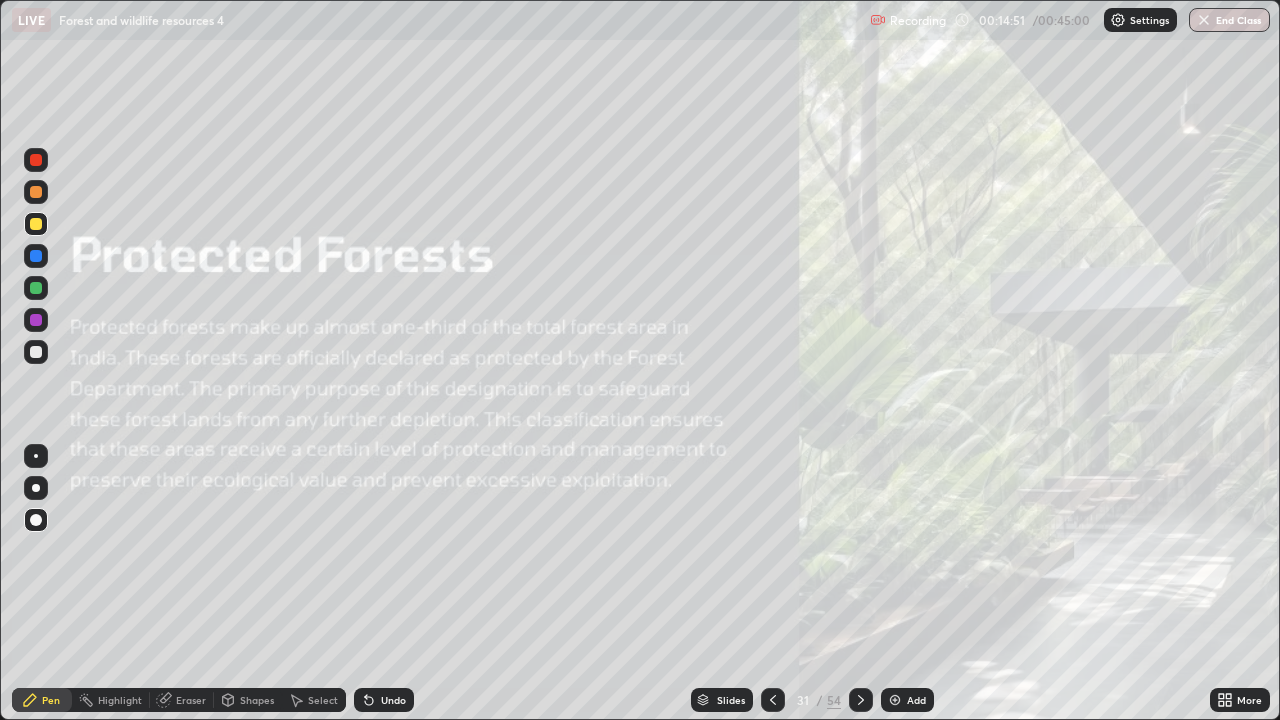 click 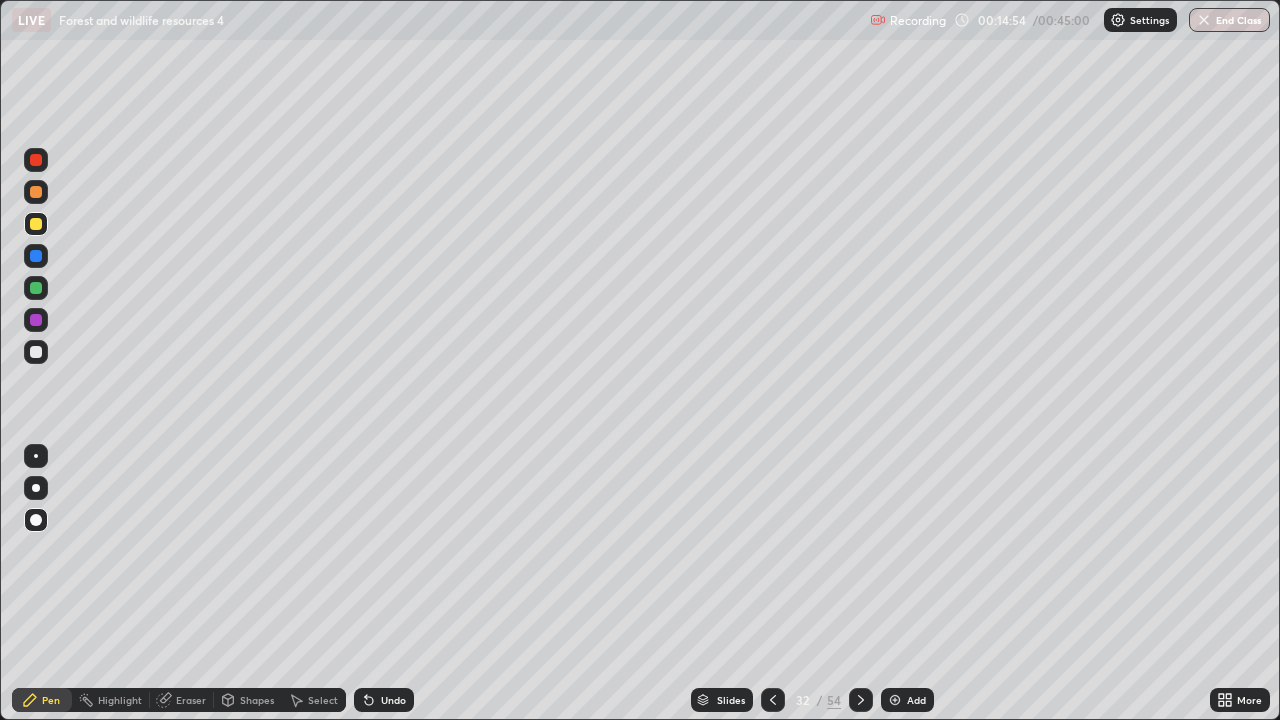 click 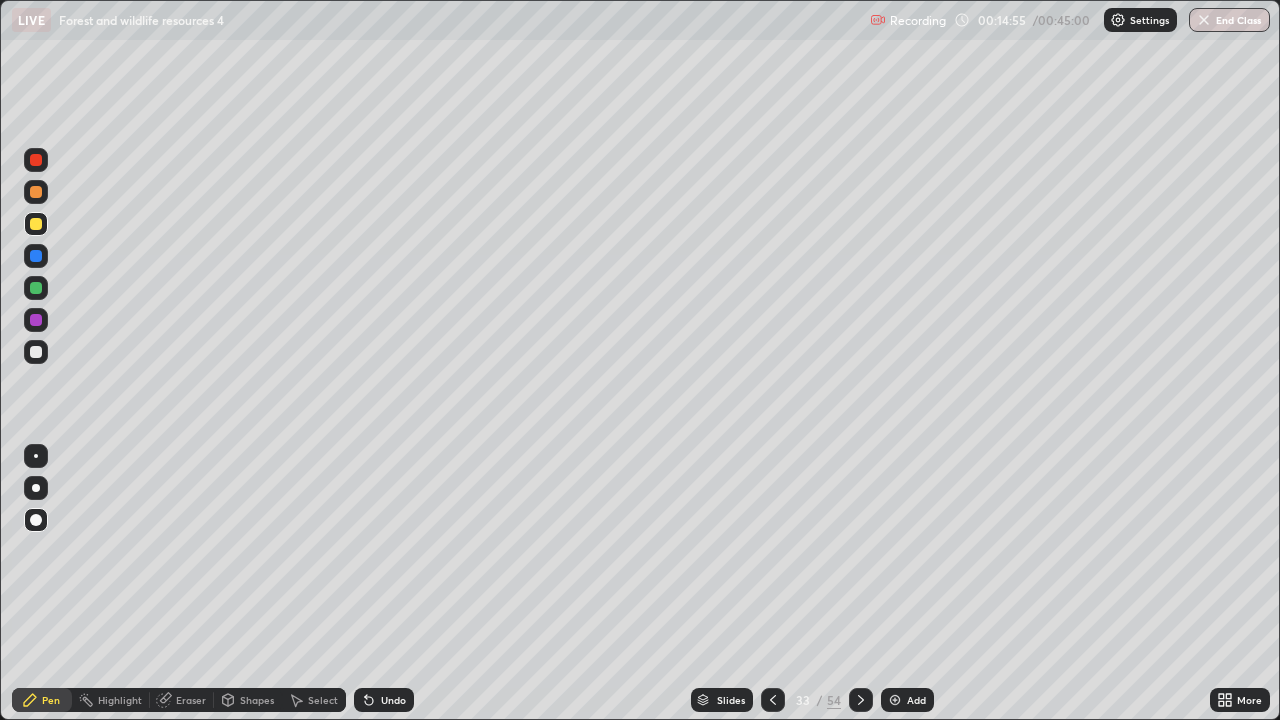 click at bounding box center [861, 700] 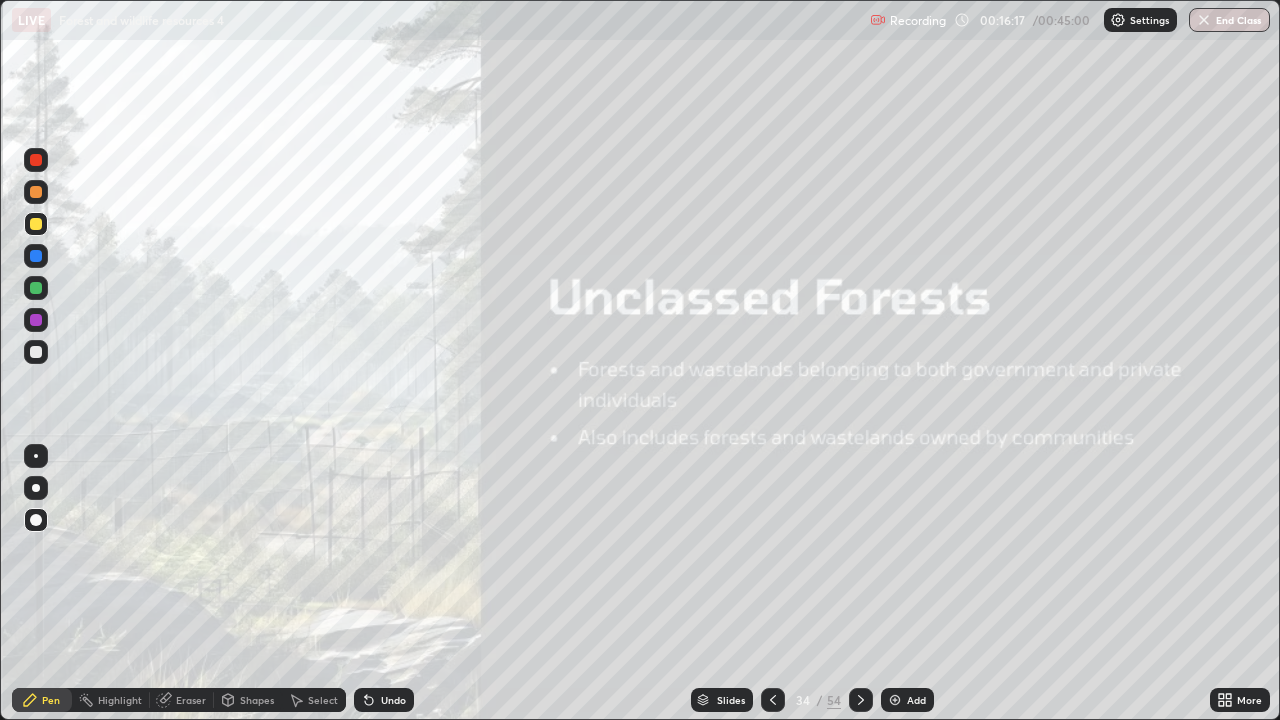 click at bounding box center [861, 700] 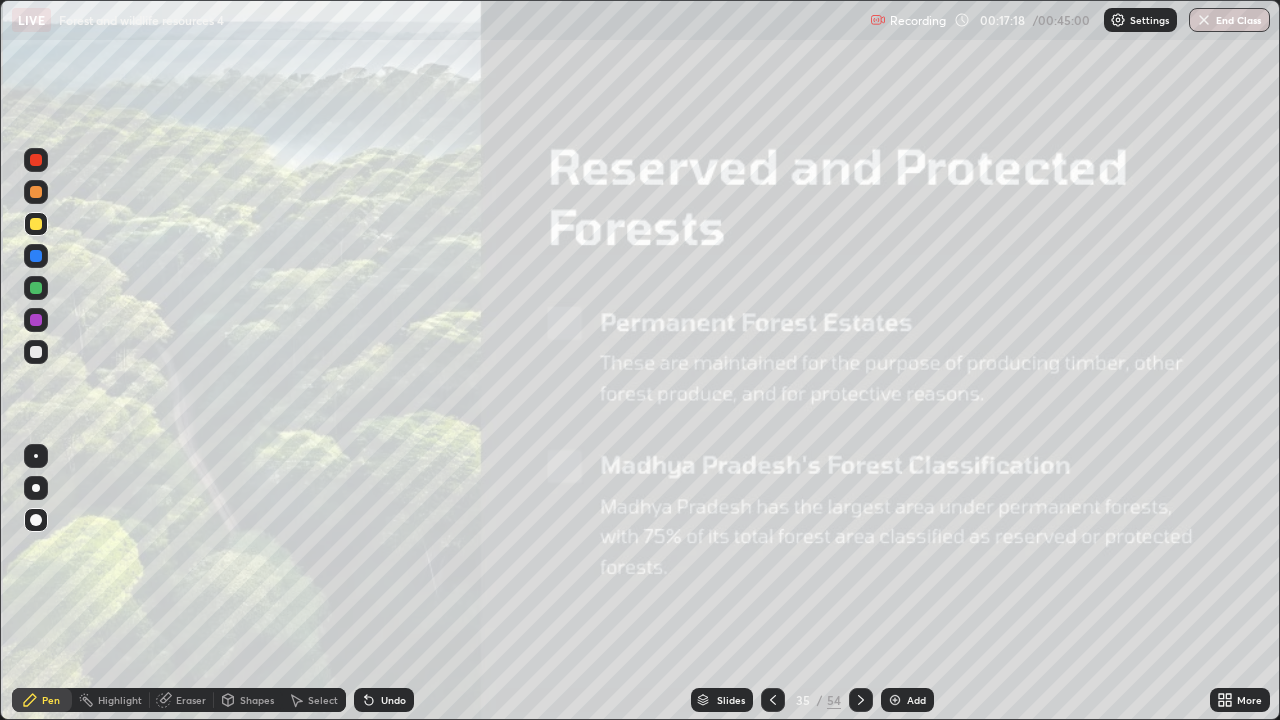 click 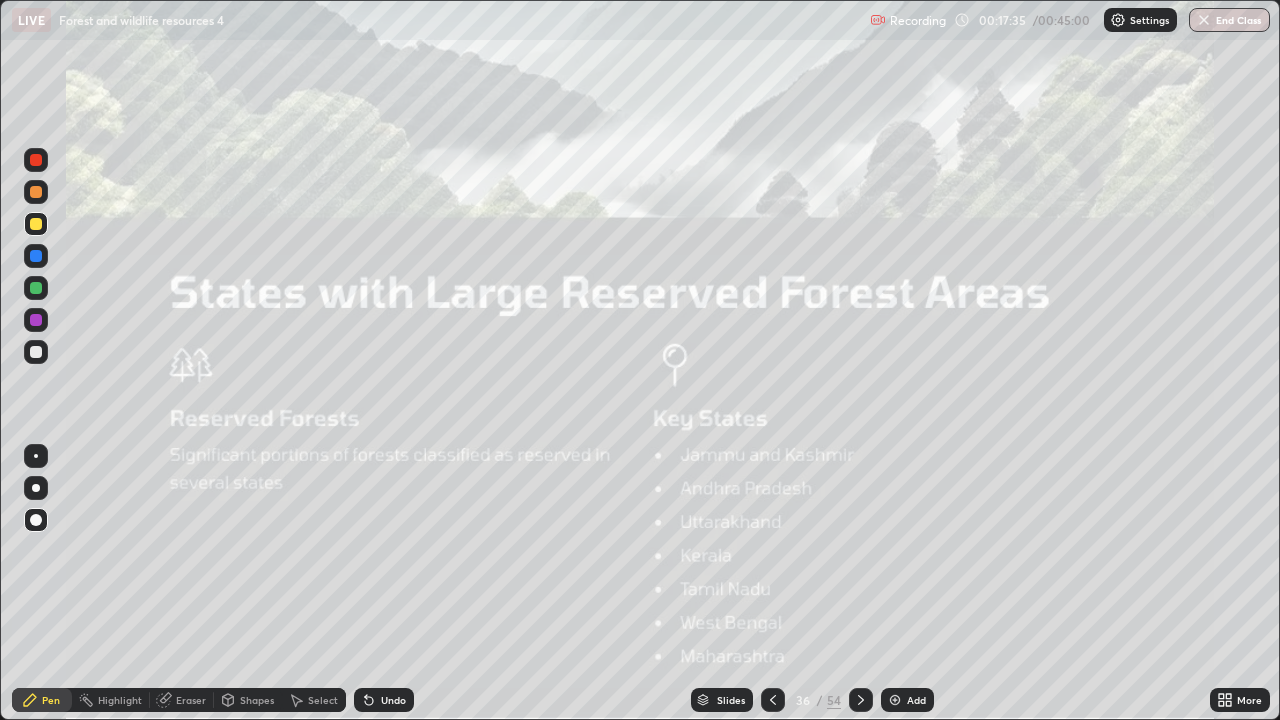 click 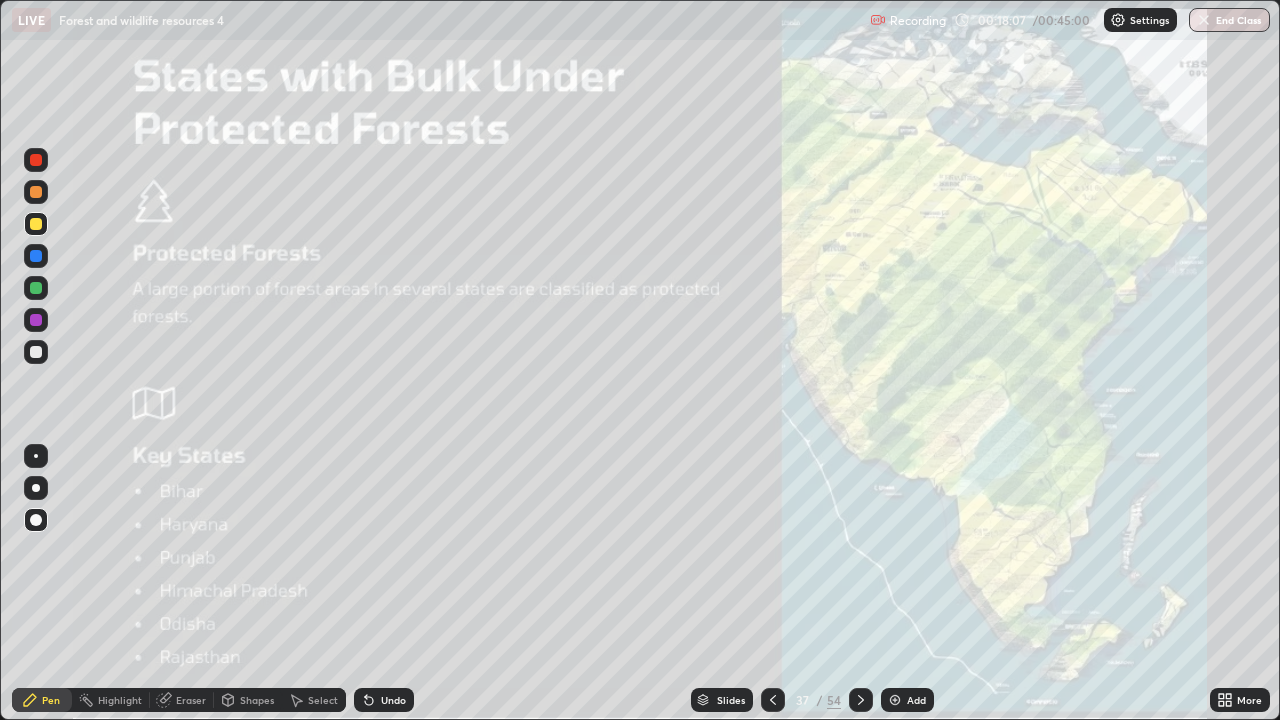 click 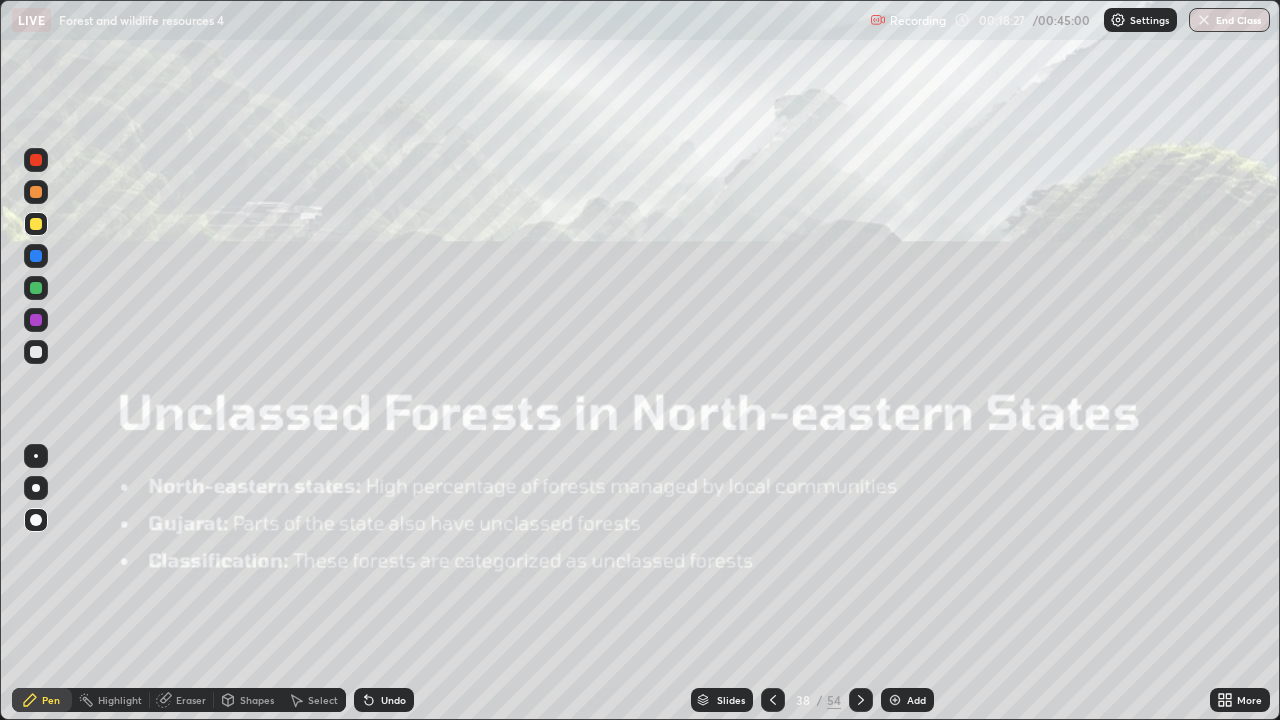 click 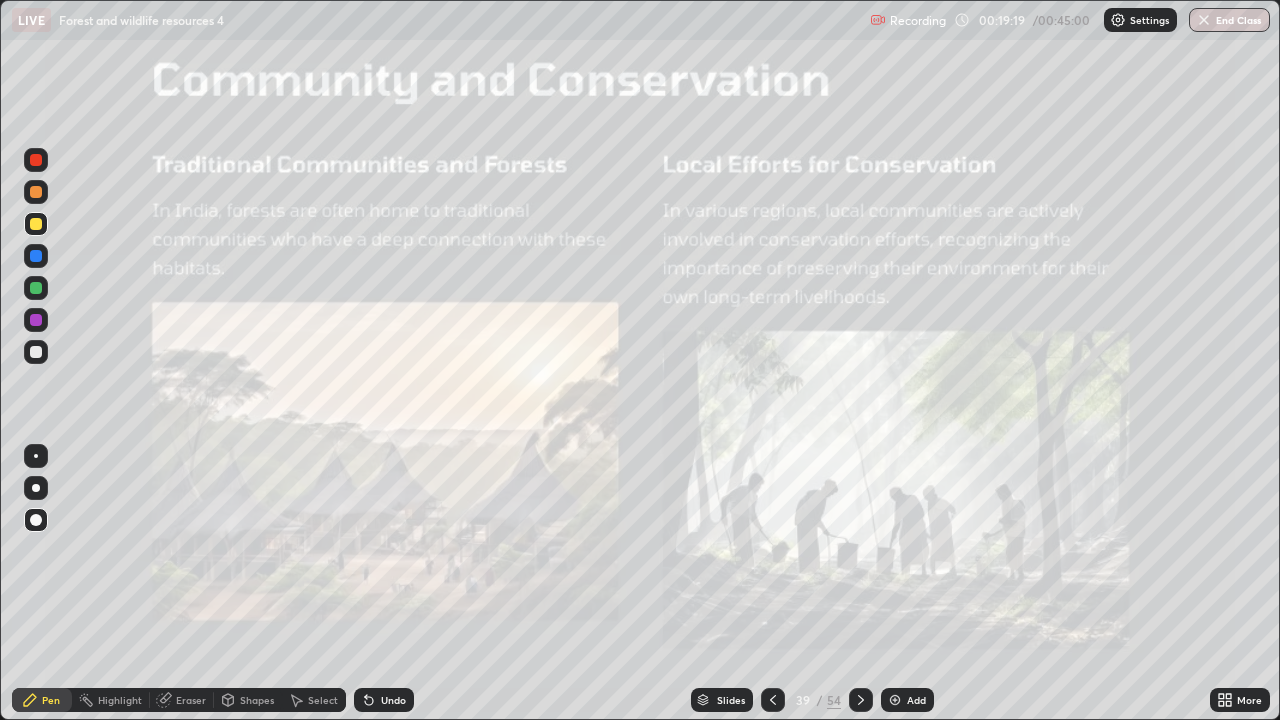 click at bounding box center (861, 700) 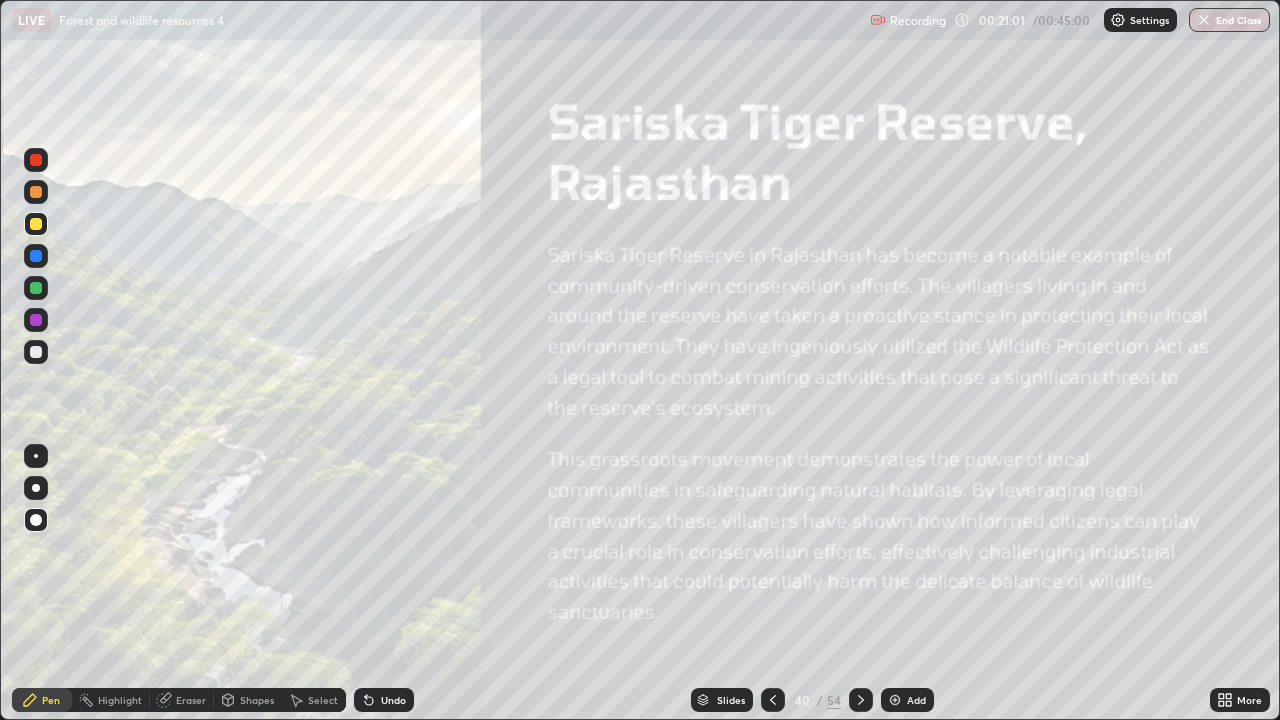 click 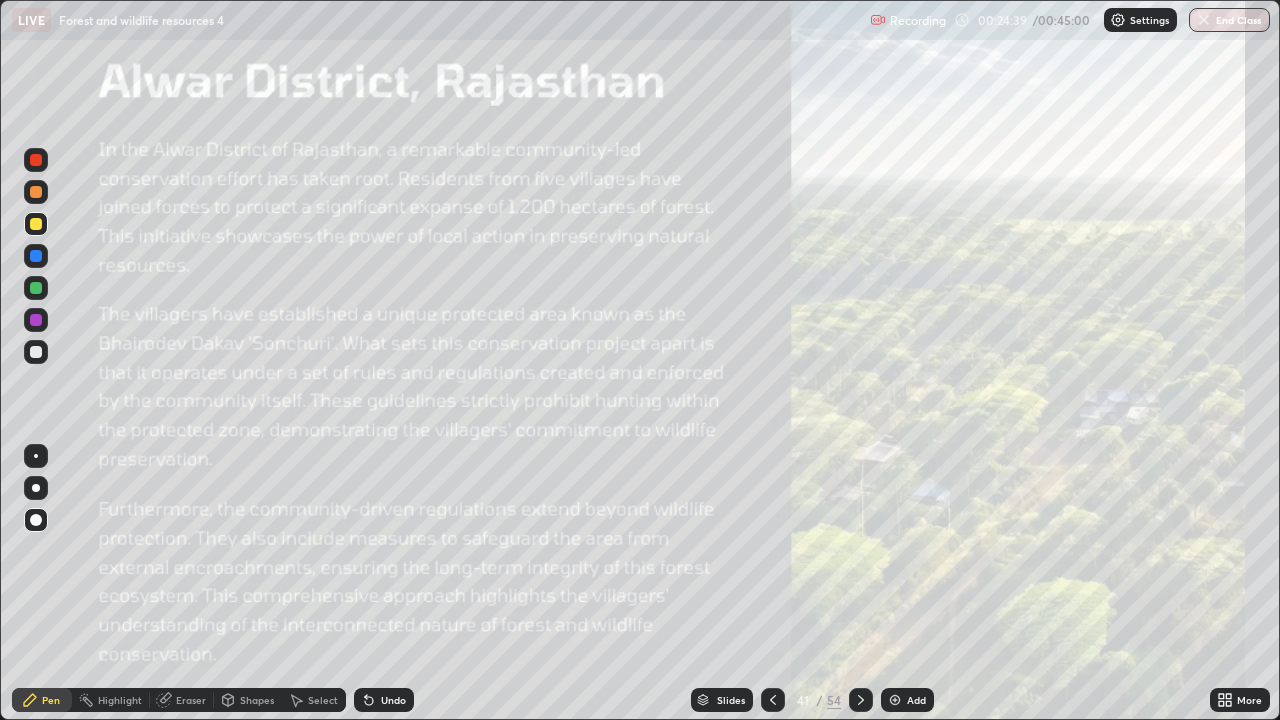 click 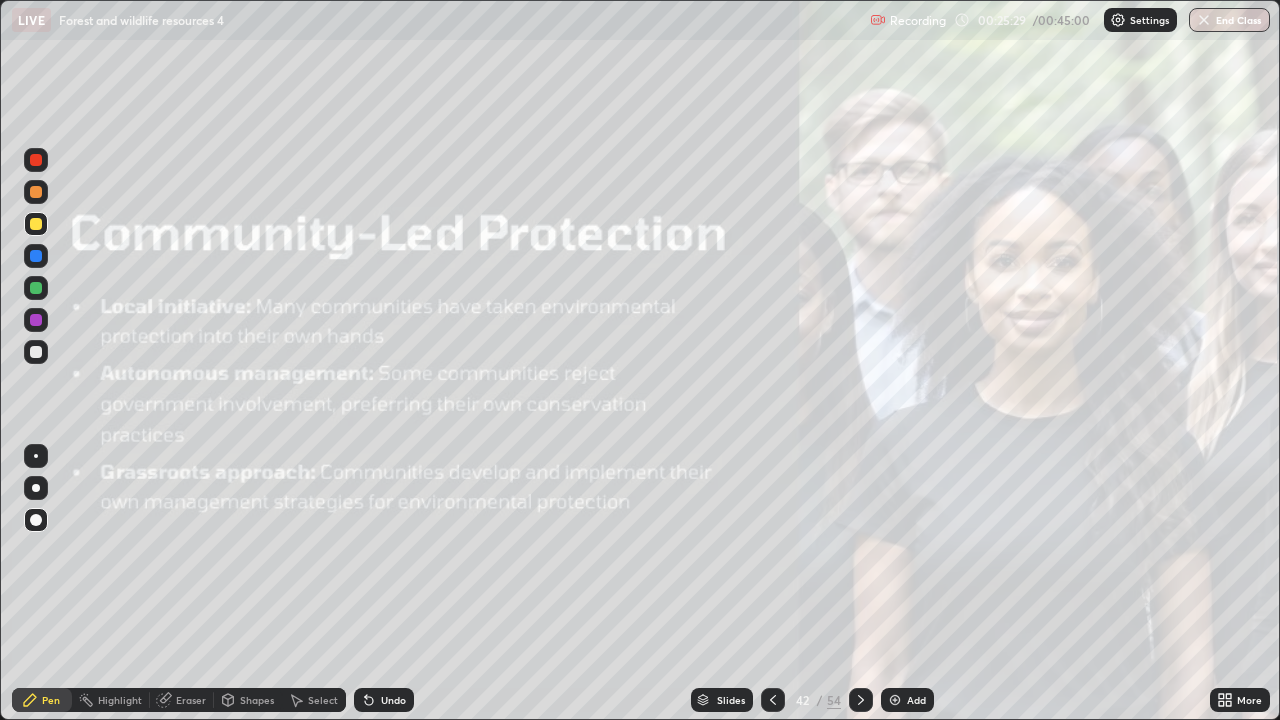 click 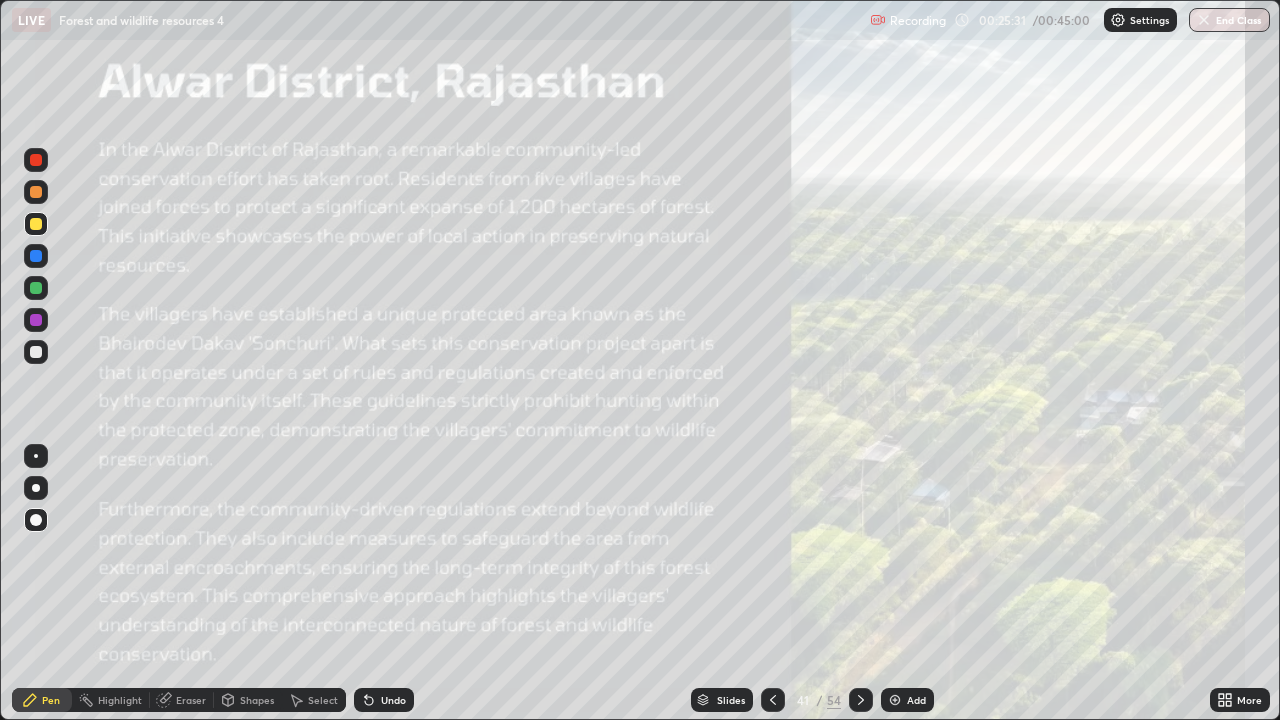 click at bounding box center (861, 700) 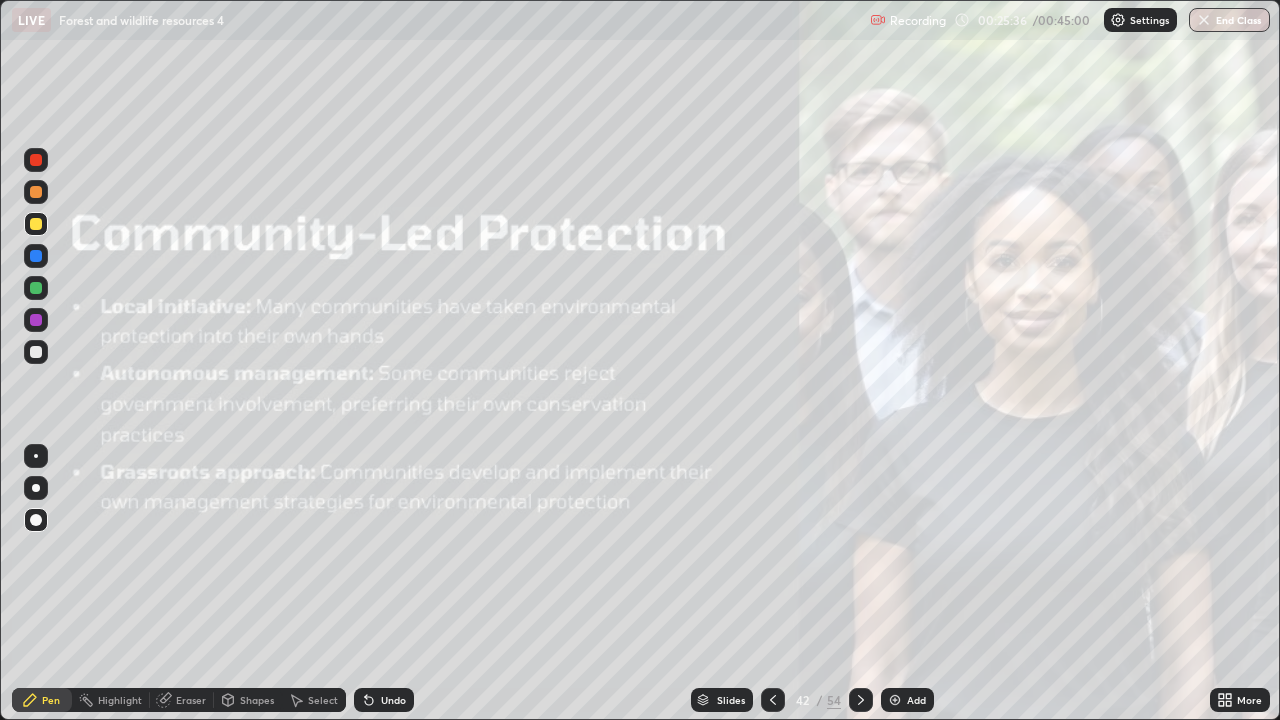 click 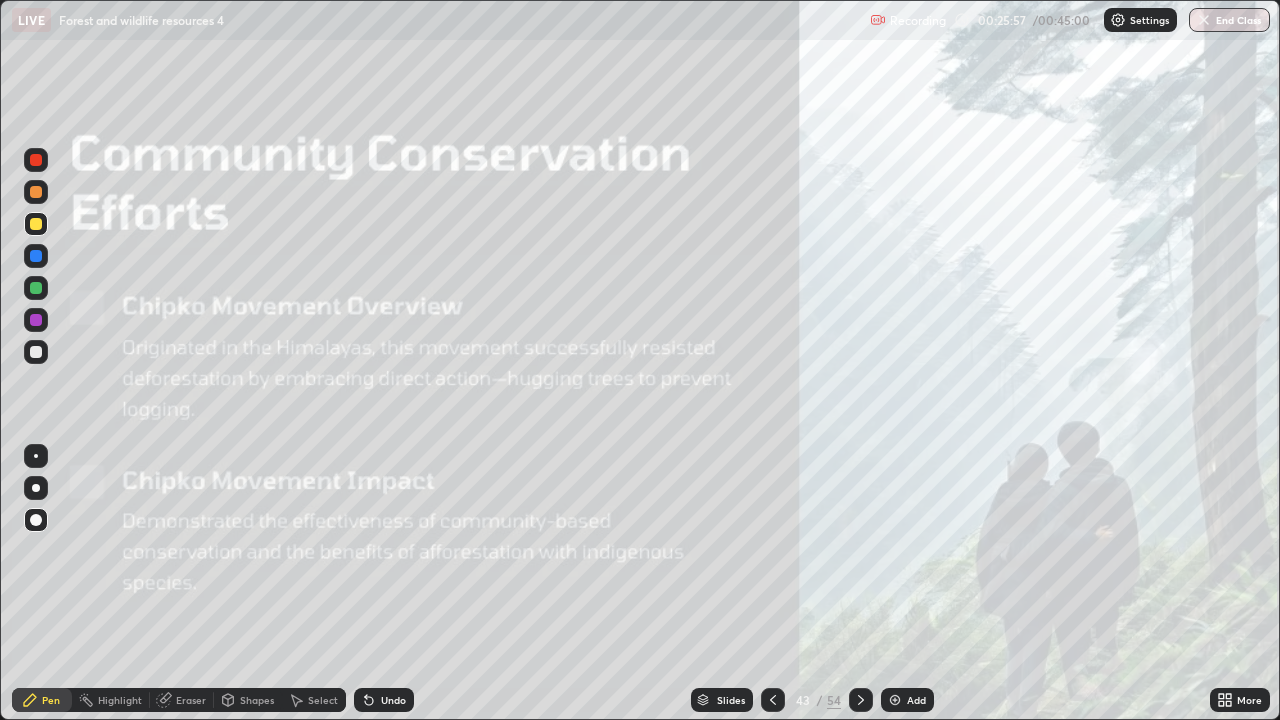 click 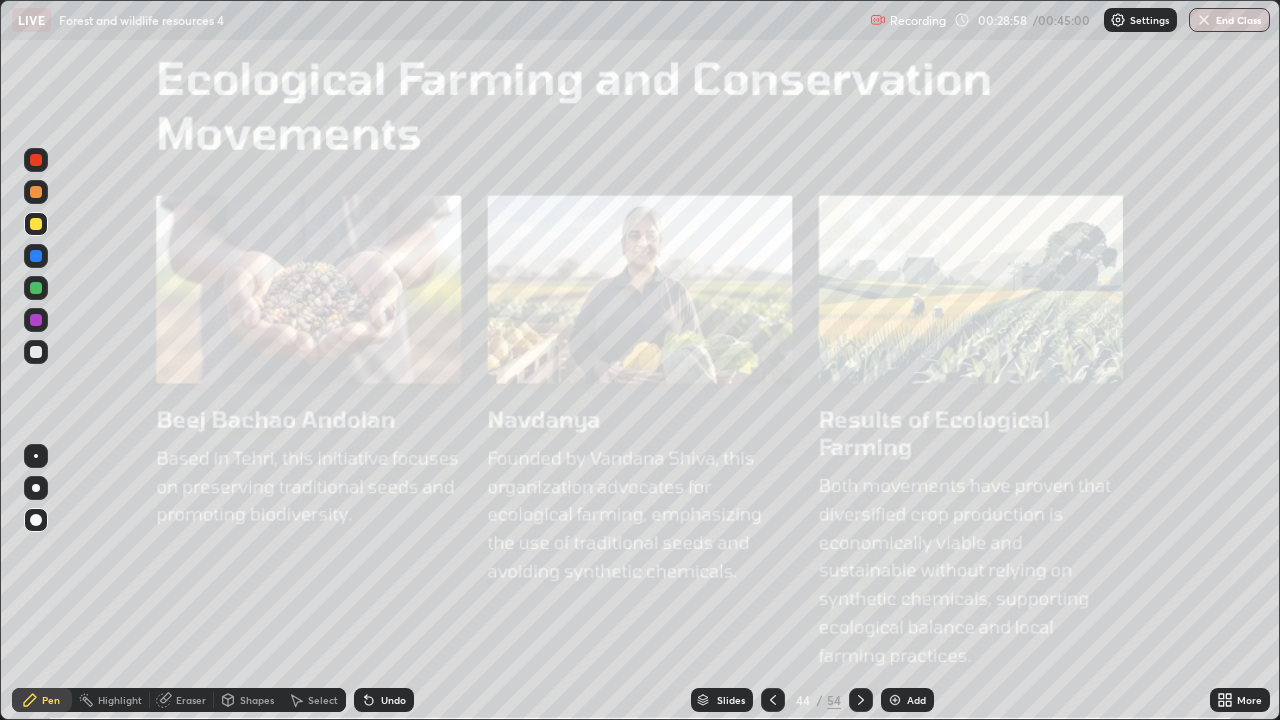 click 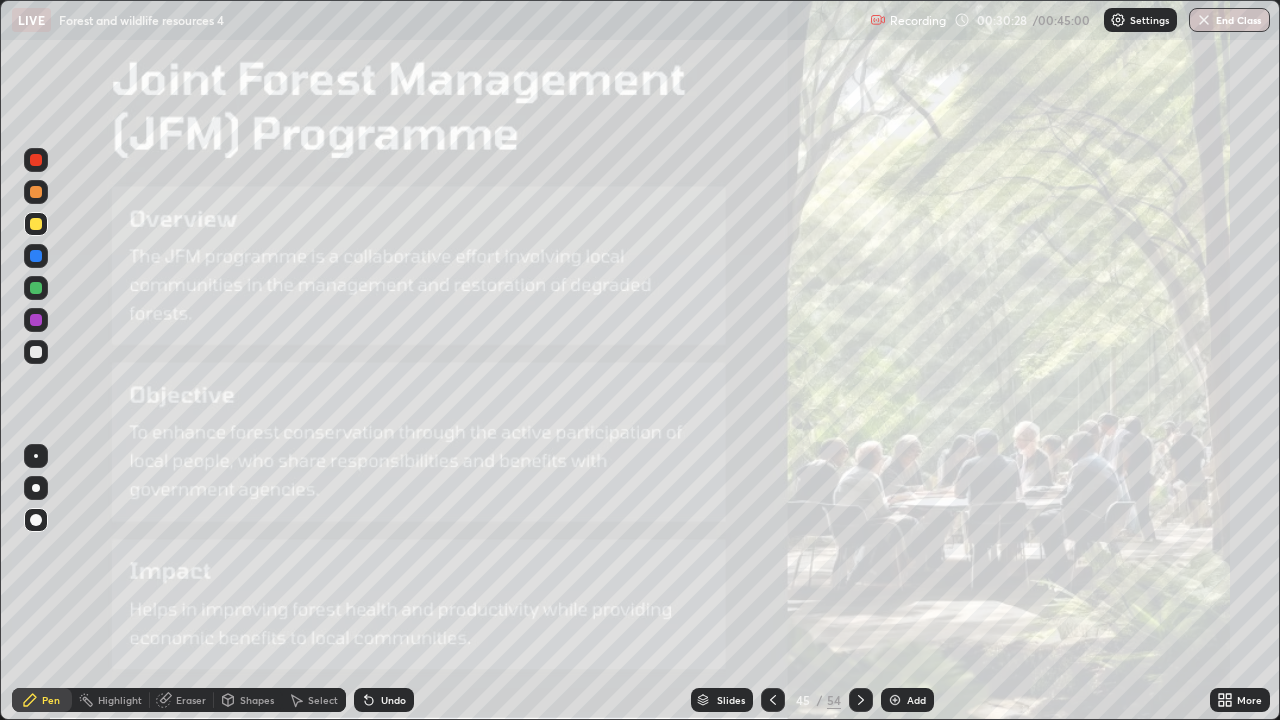 click 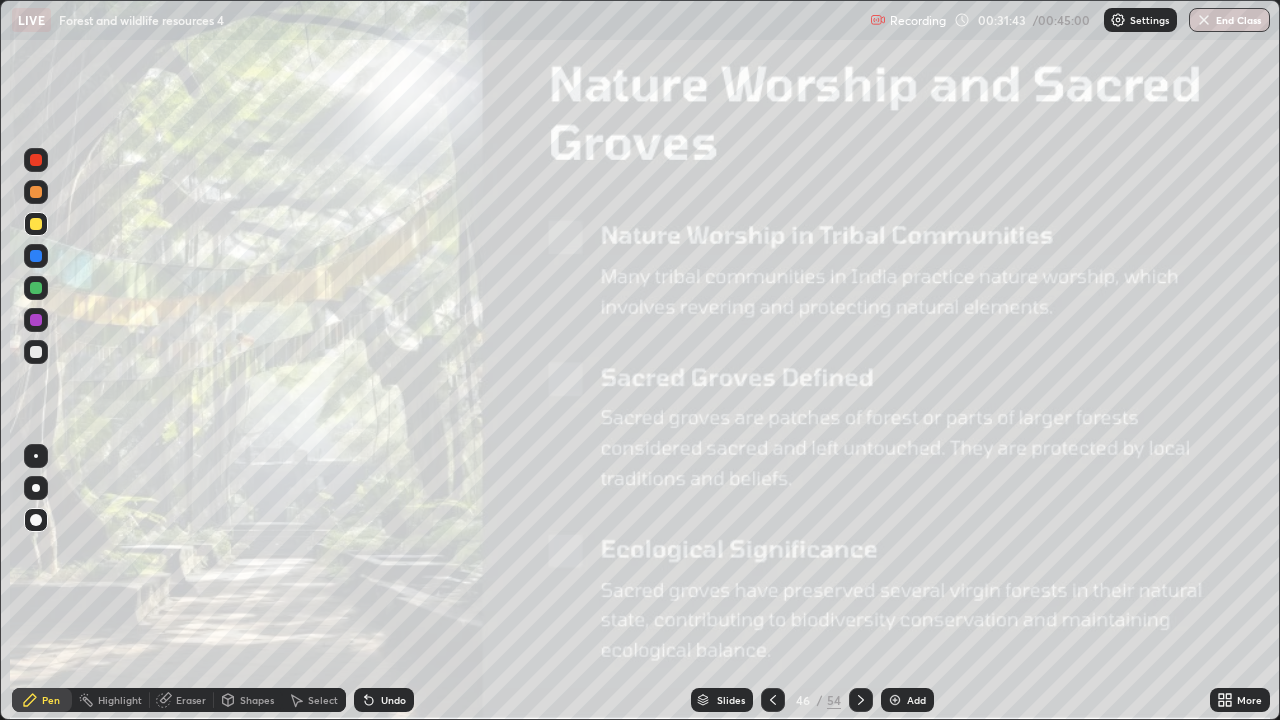 click 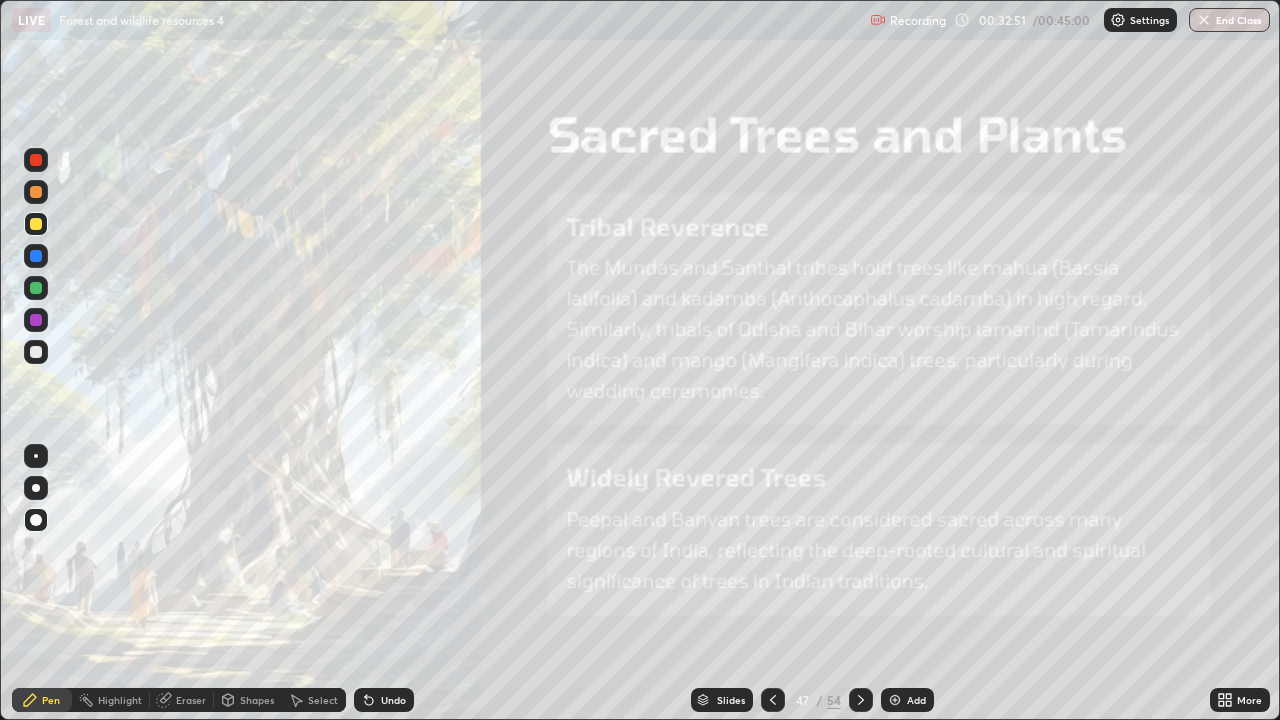 click 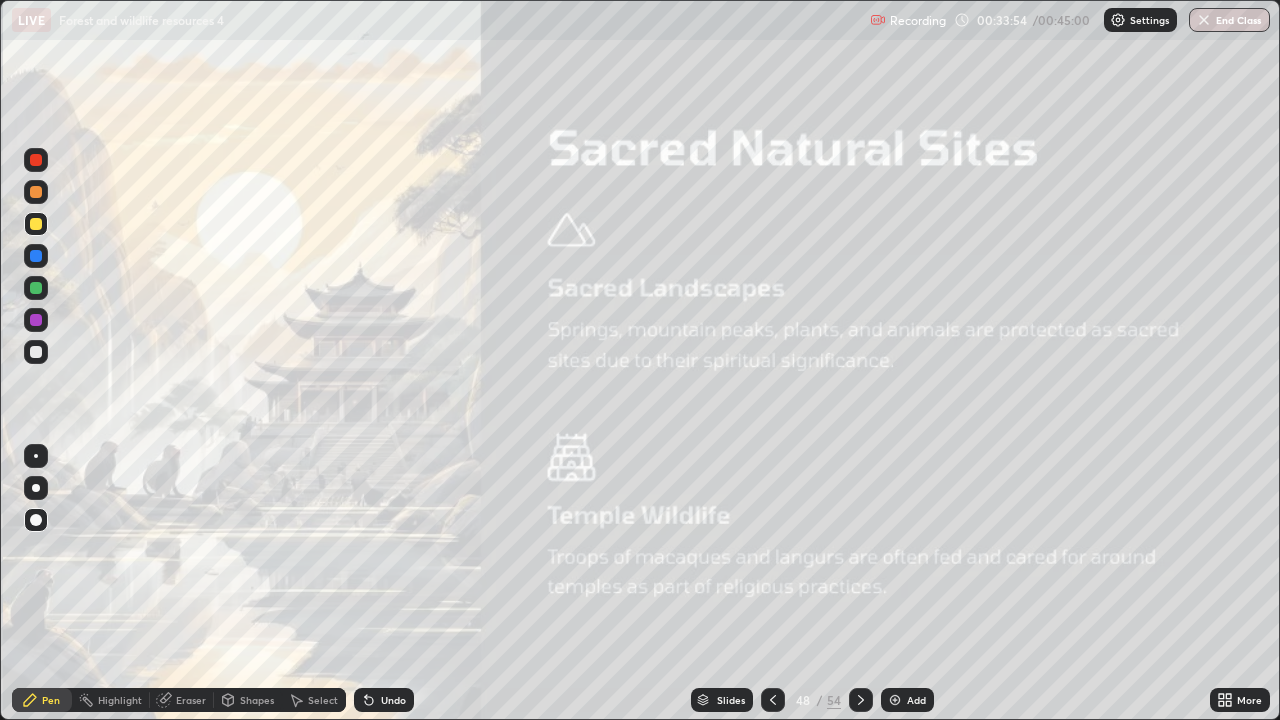 click at bounding box center (861, 700) 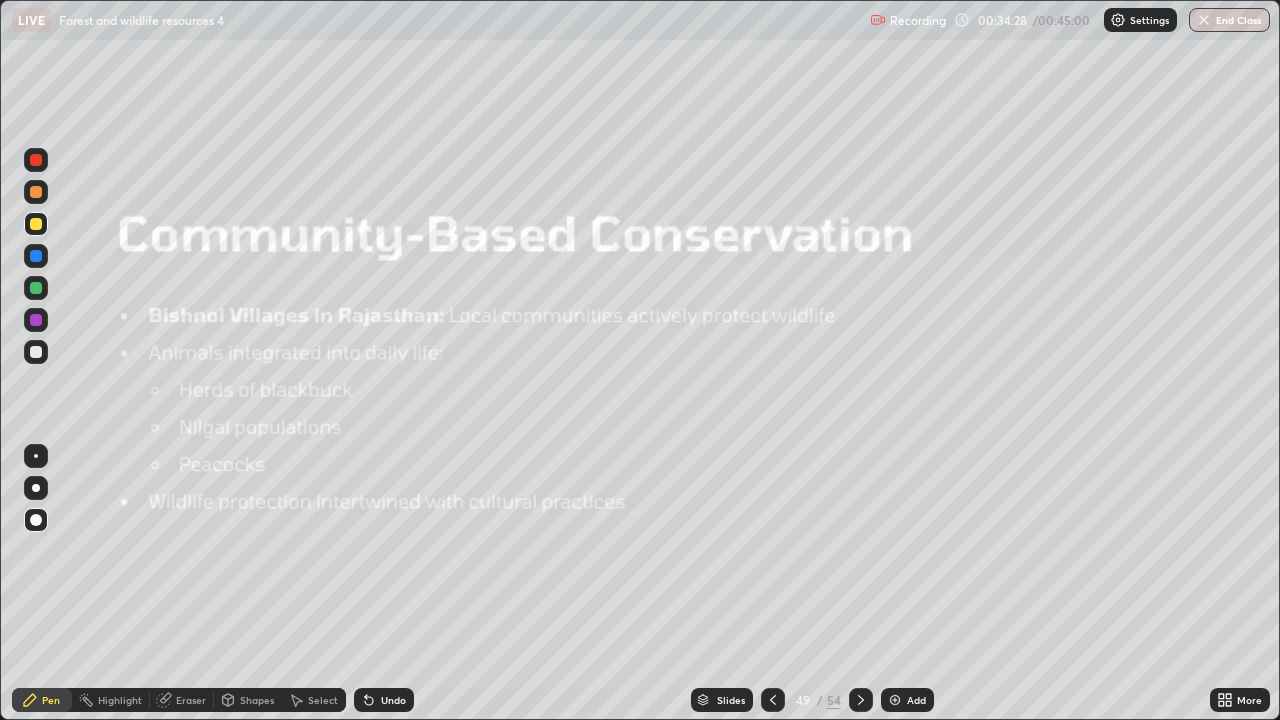 click 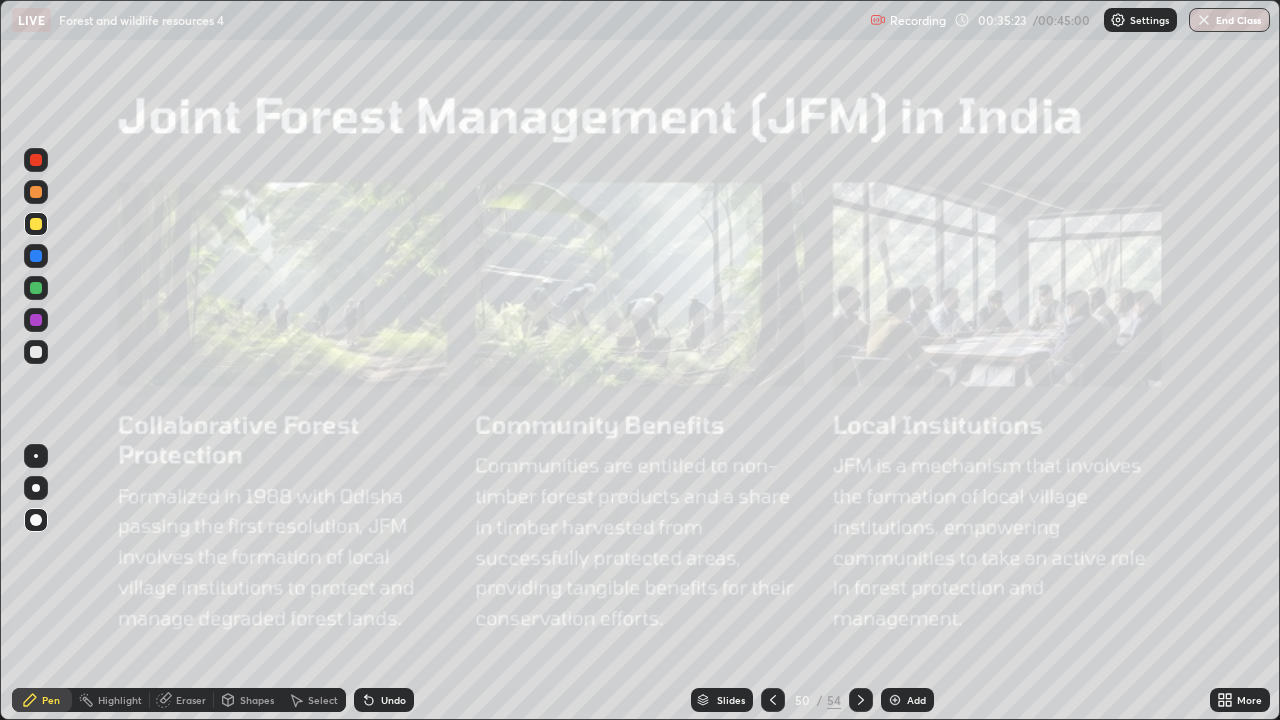 click 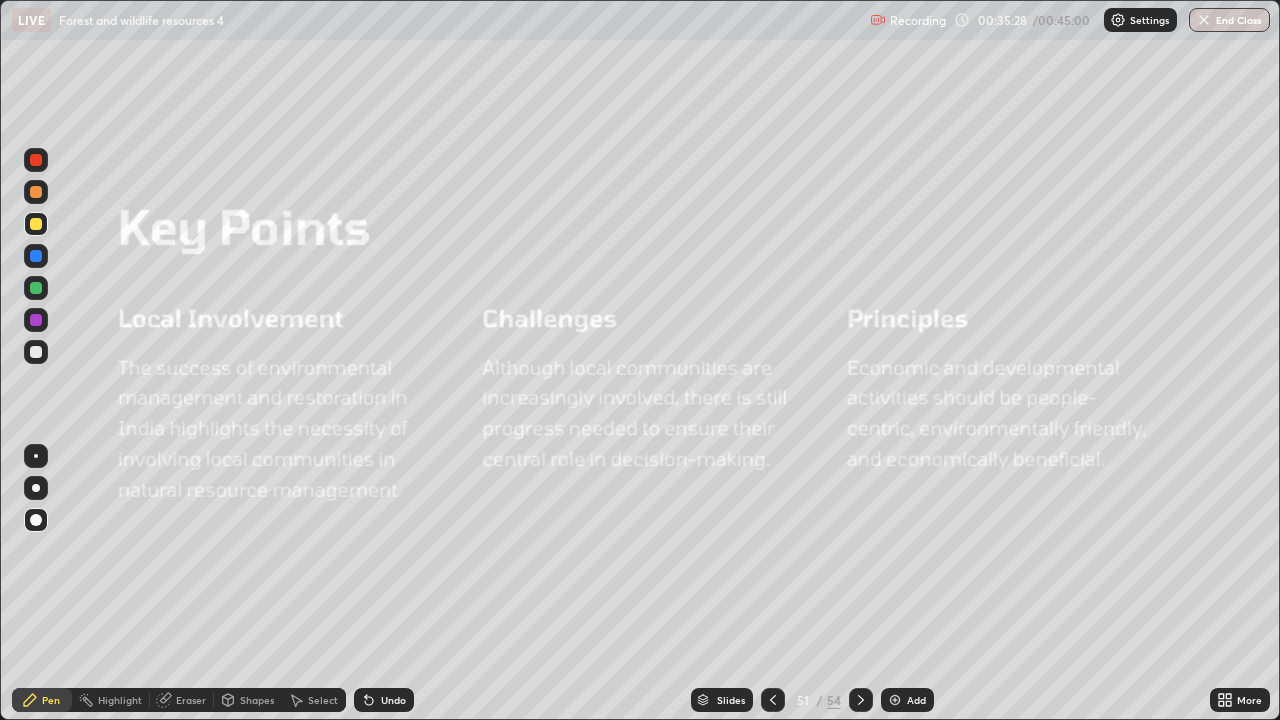 click at bounding box center [861, 700] 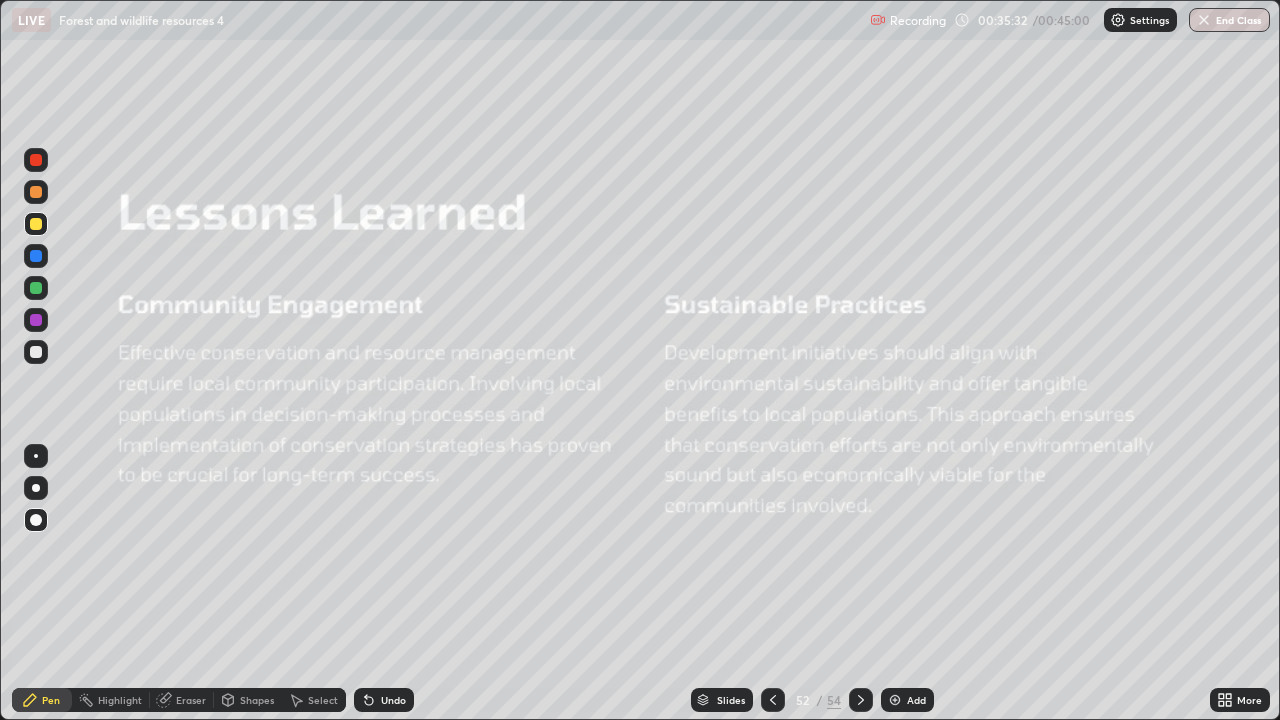 click 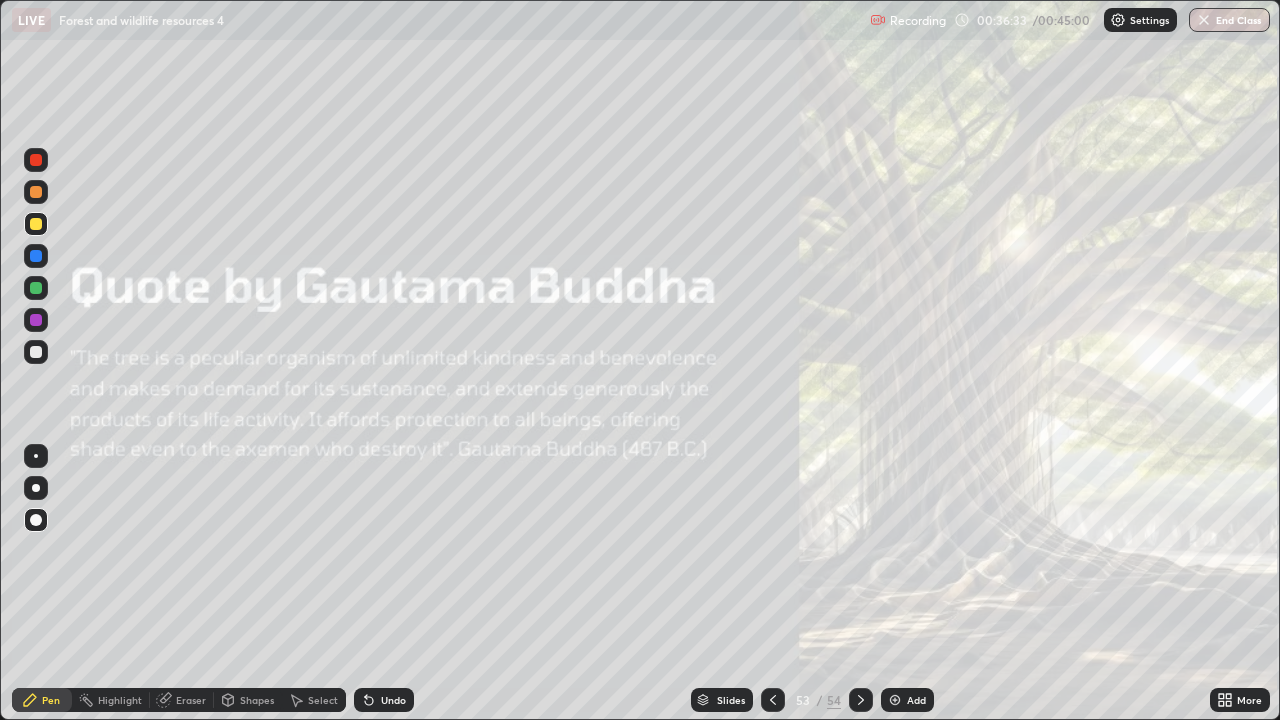 click 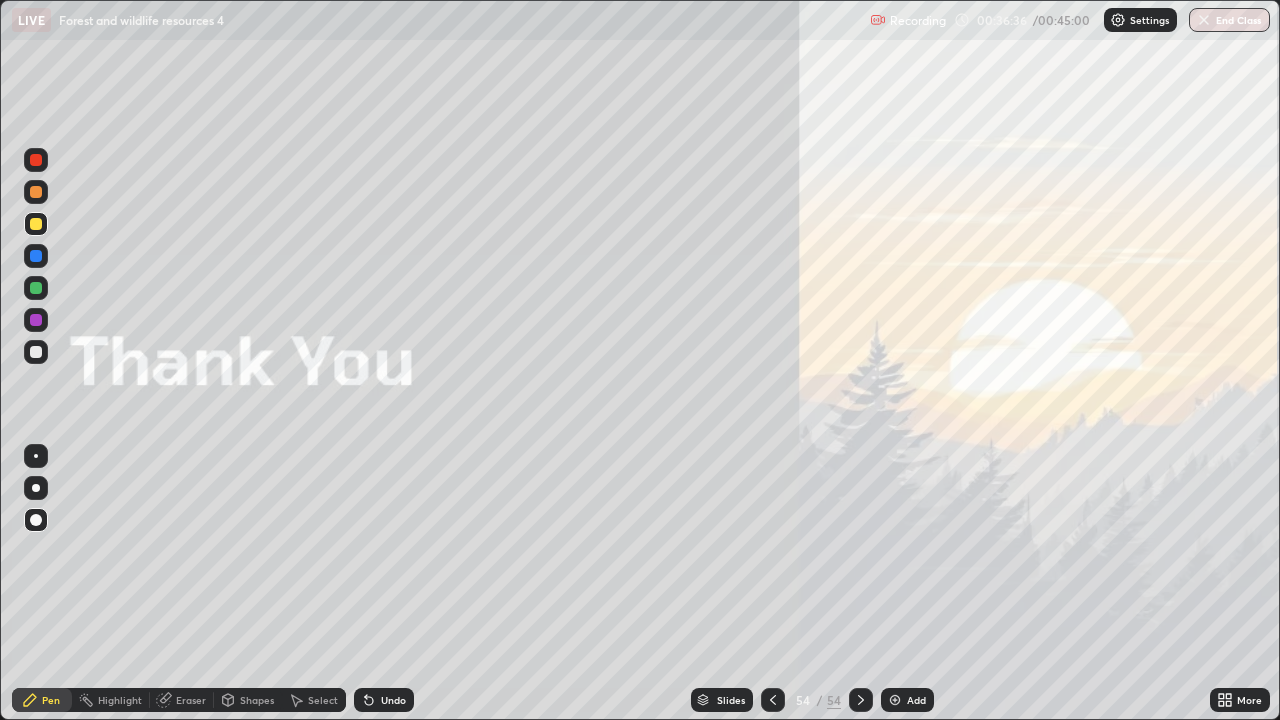 click on "Slides 54 / 54 Add" at bounding box center (812, 700) 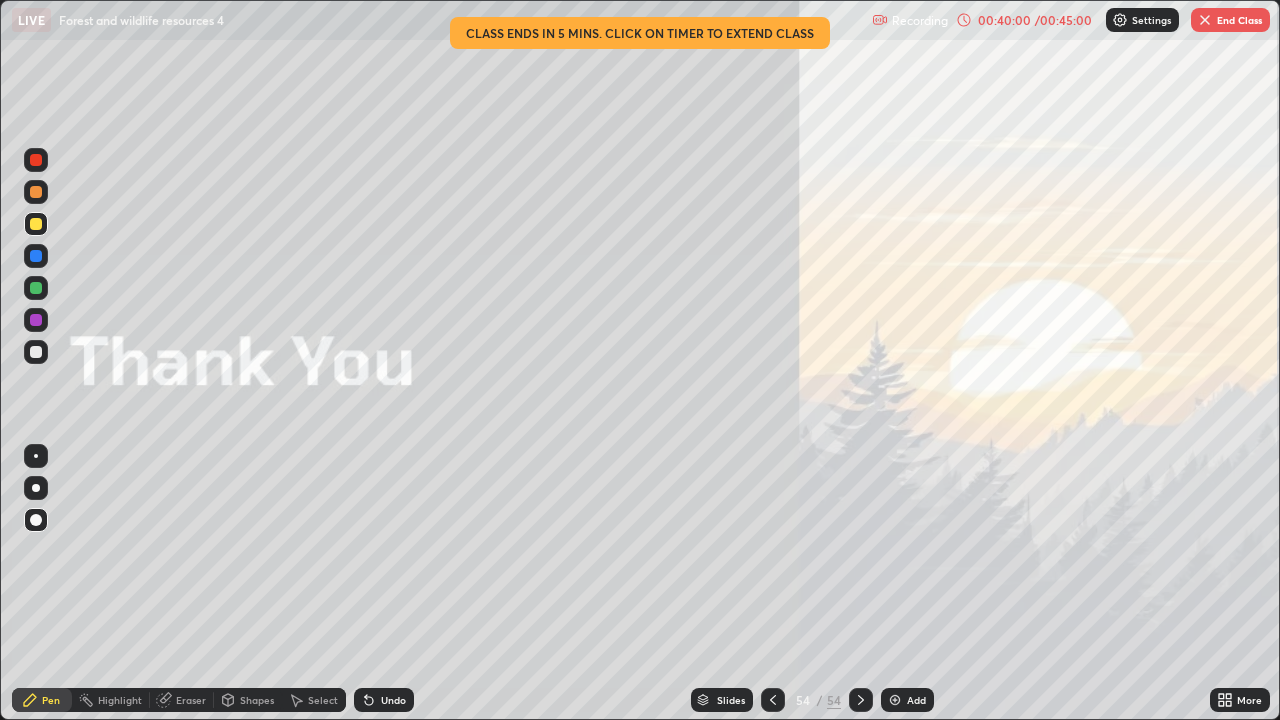 click on "End Class" at bounding box center [1230, 20] 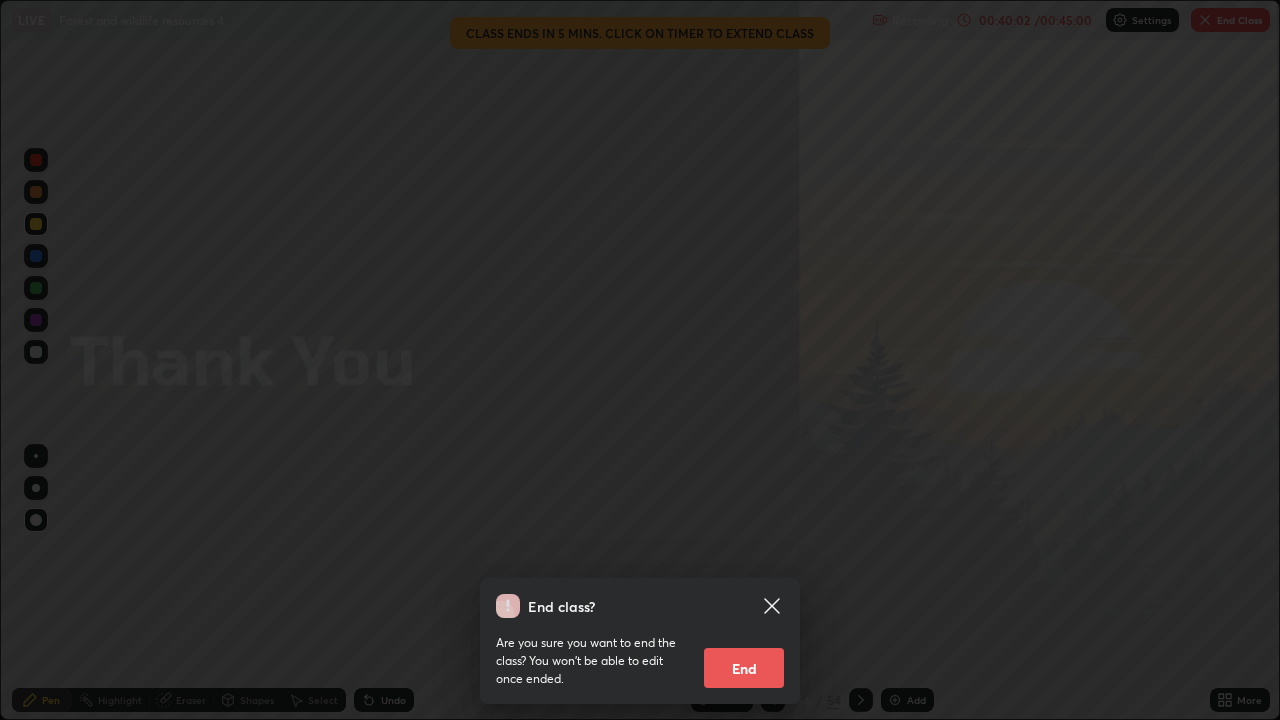 click on "End" at bounding box center [744, 668] 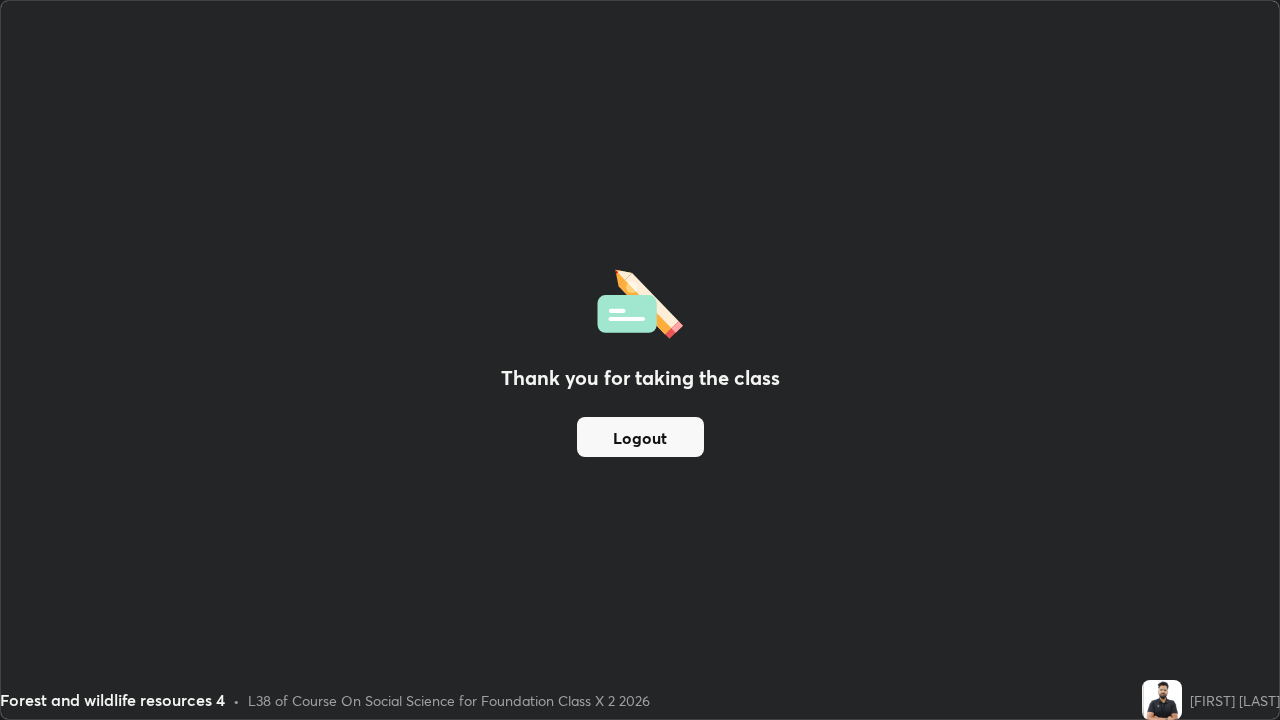 click on "Thank you for taking the class Logout" at bounding box center [640, 360] 